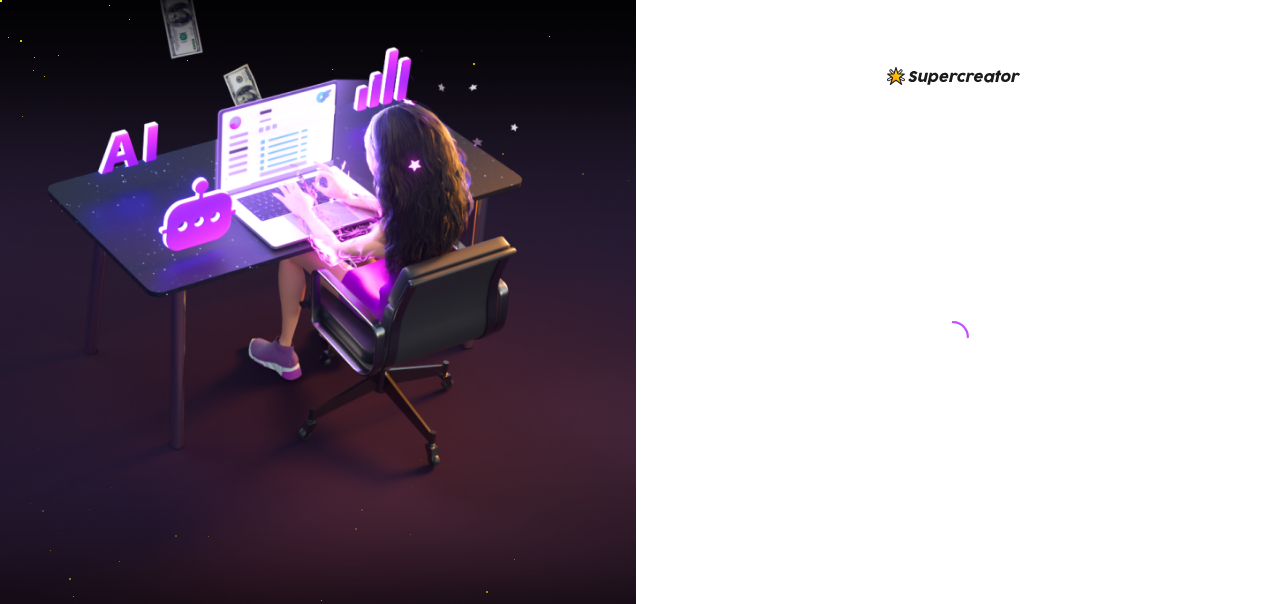 scroll, scrollTop: 0, scrollLeft: 0, axis: both 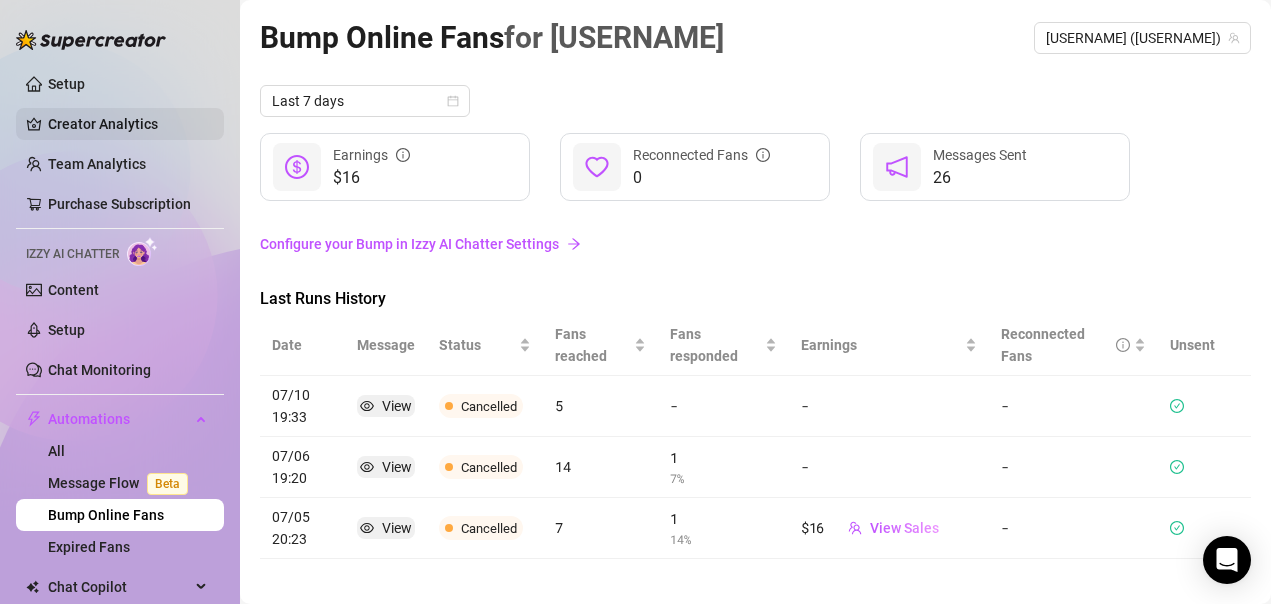 click on "Creator Analytics" at bounding box center (128, 124) 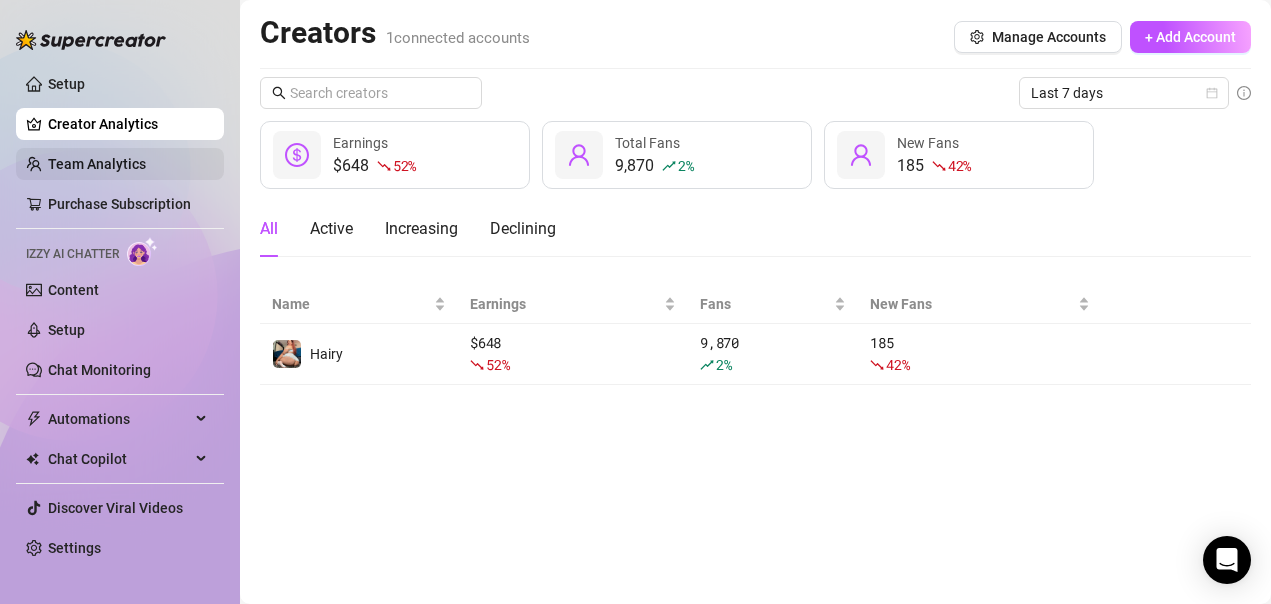 click on "Team Analytics" at bounding box center (97, 164) 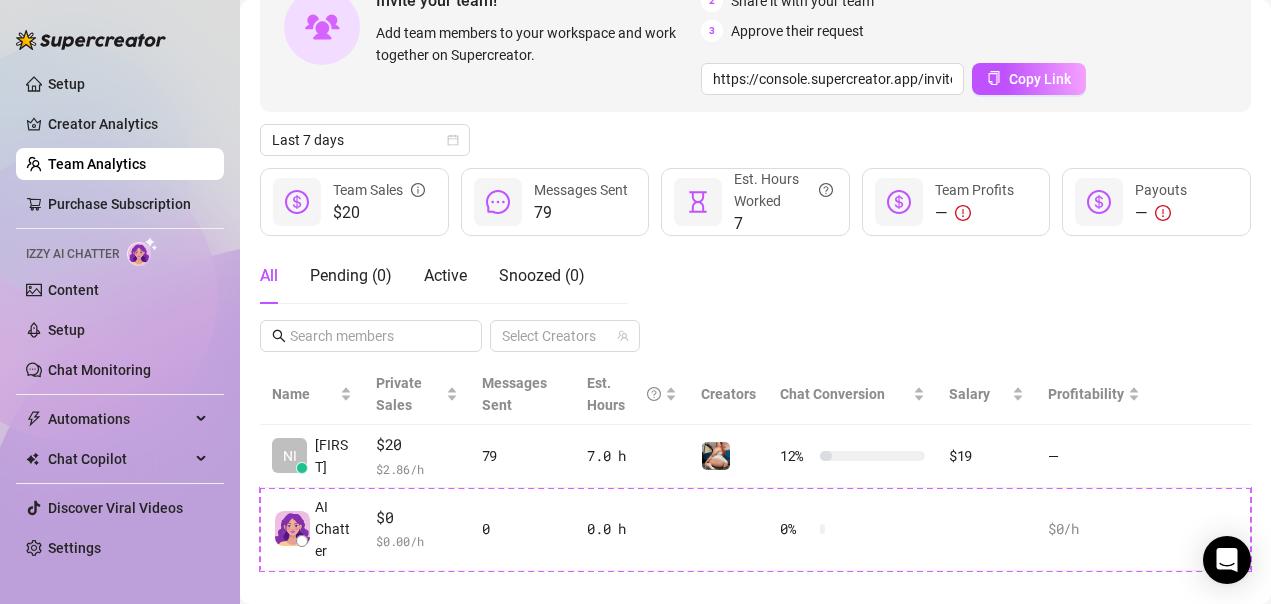 scroll, scrollTop: 178, scrollLeft: 0, axis: vertical 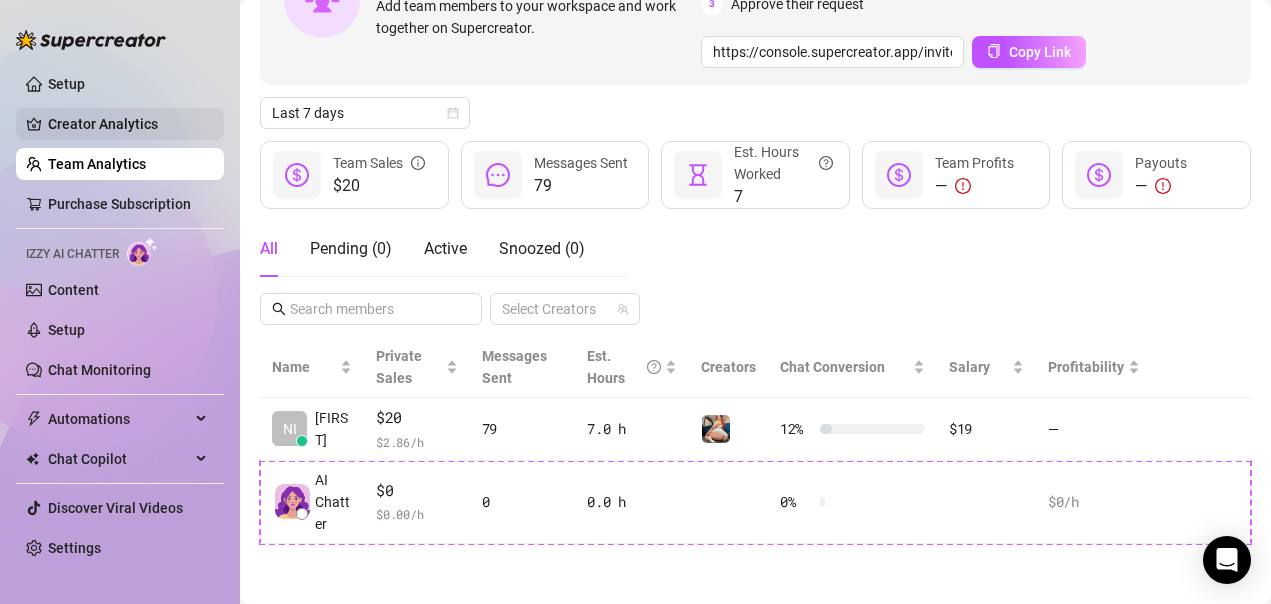 click on "Creator Analytics" at bounding box center [128, 124] 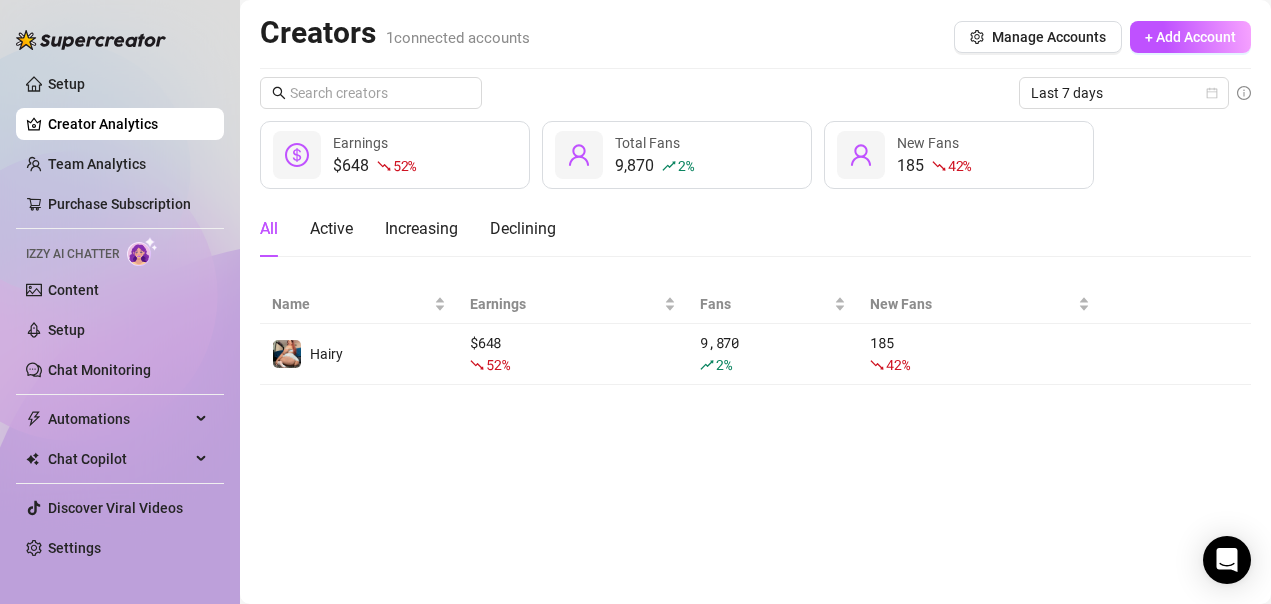 scroll, scrollTop: 0, scrollLeft: 0, axis: both 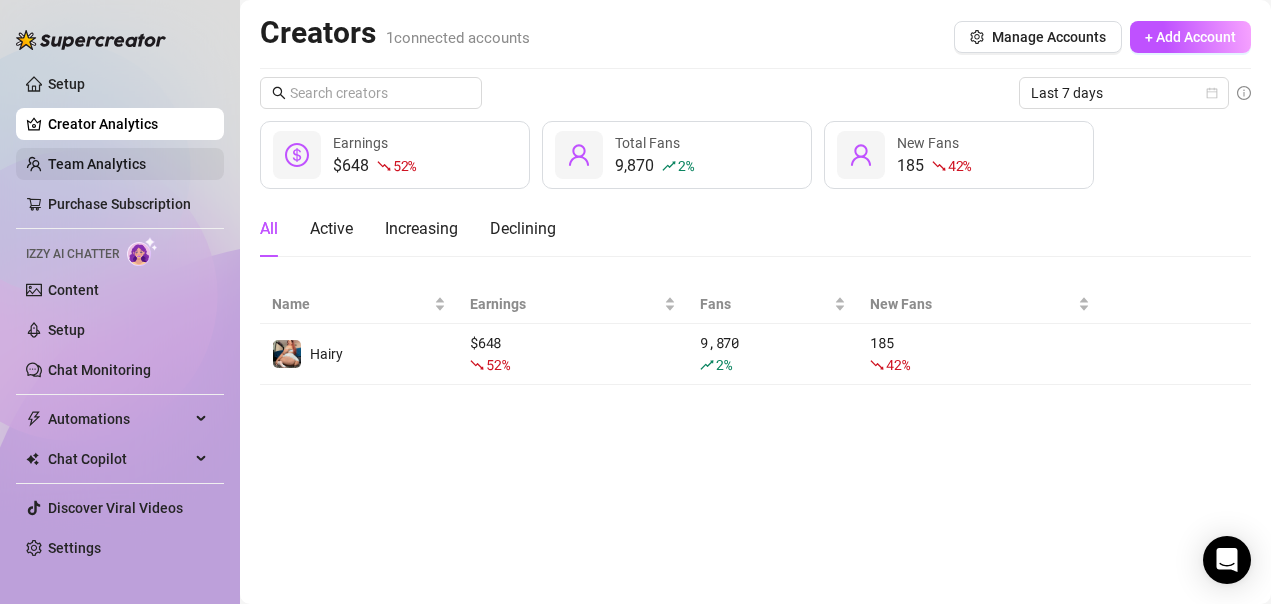 click on "Team Analytics" at bounding box center [97, 164] 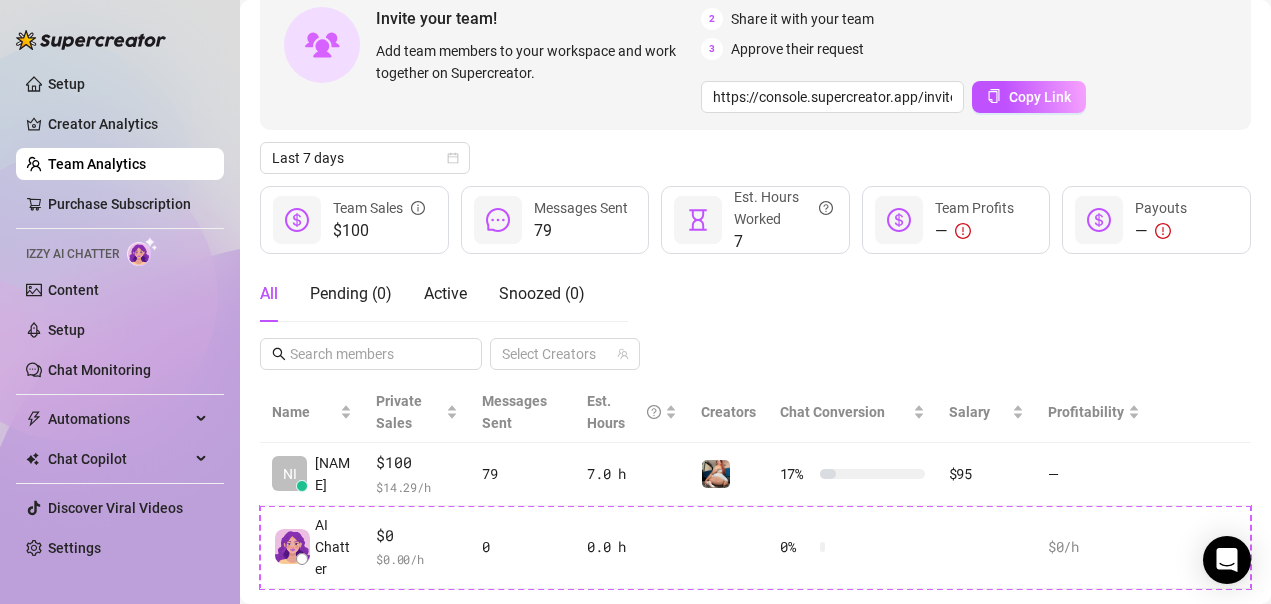 scroll, scrollTop: 178, scrollLeft: 0, axis: vertical 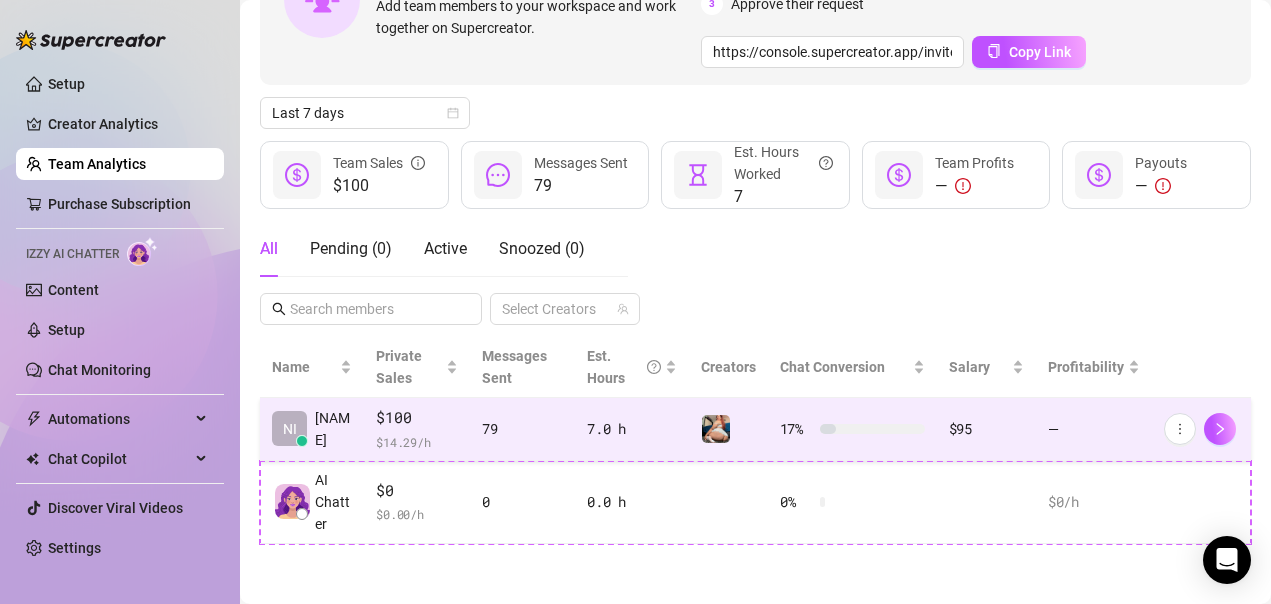 click on "$95" at bounding box center [986, 429] 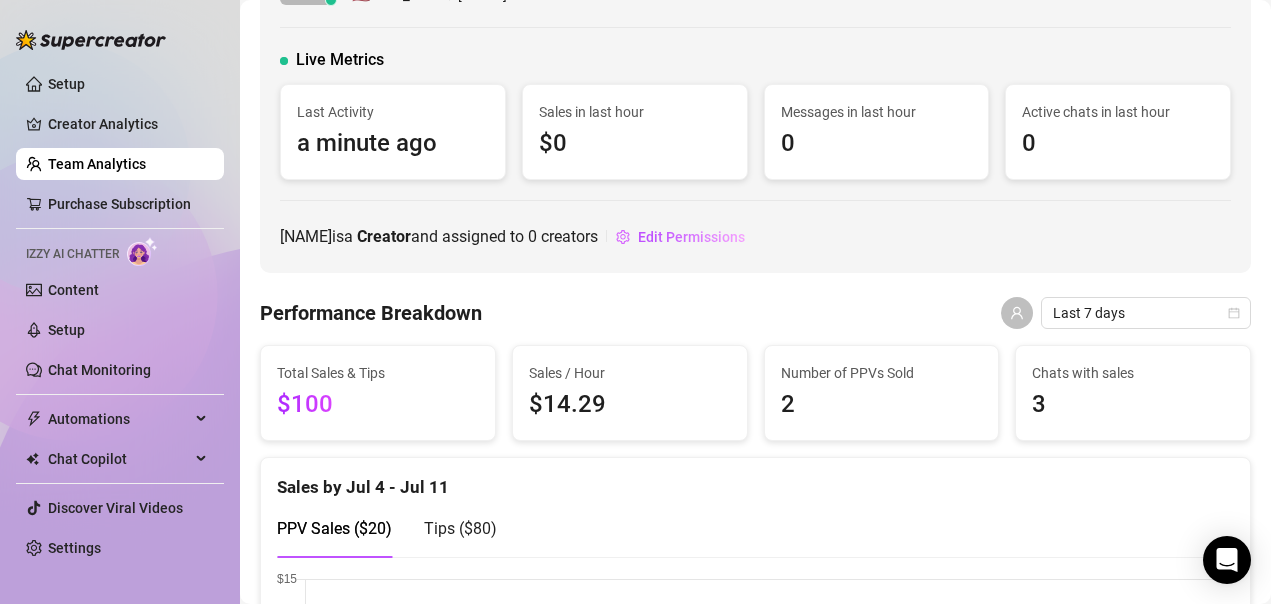 scroll, scrollTop: 100, scrollLeft: 0, axis: vertical 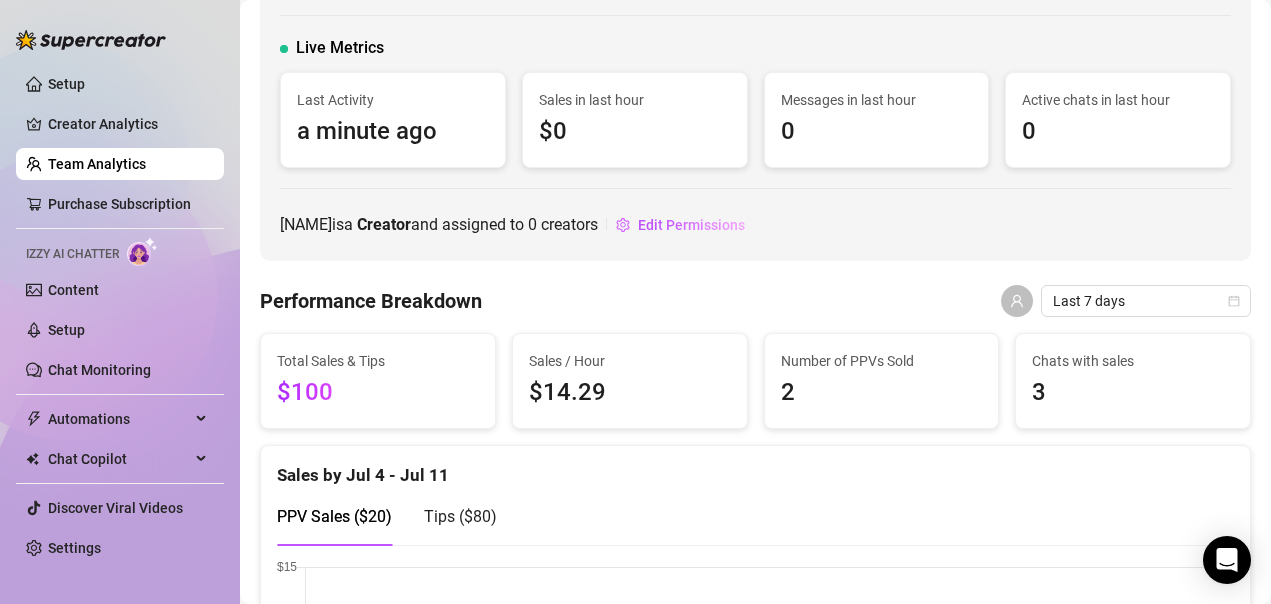 click on "Team Analytics" at bounding box center (97, 164) 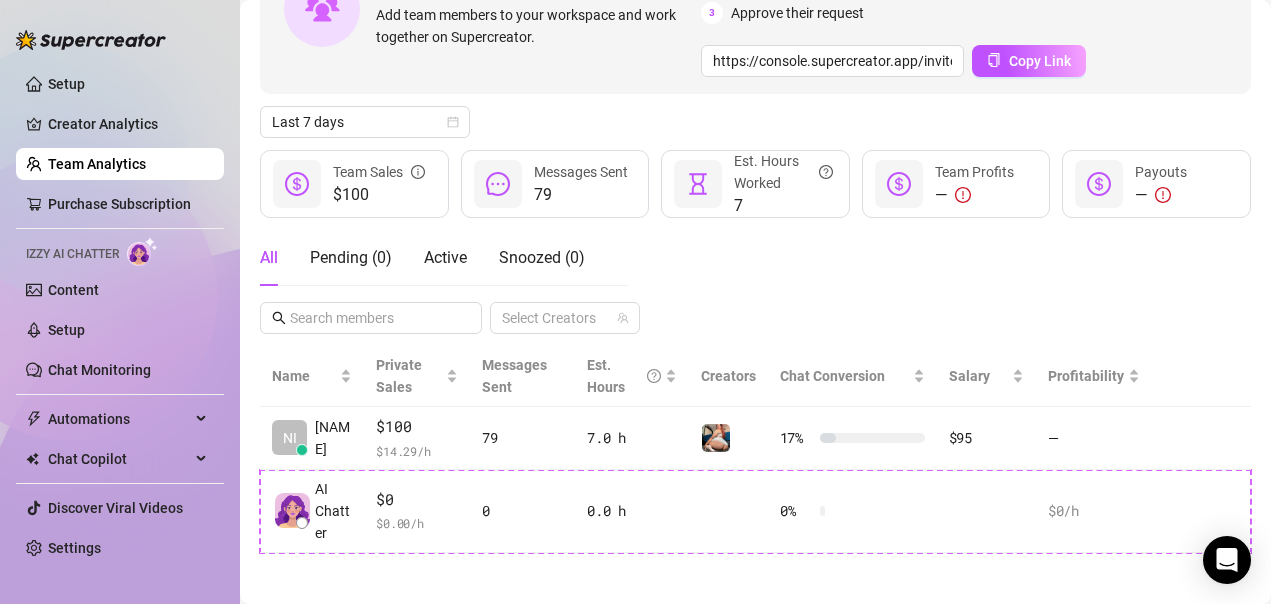 scroll, scrollTop: 178, scrollLeft: 0, axis: vertical 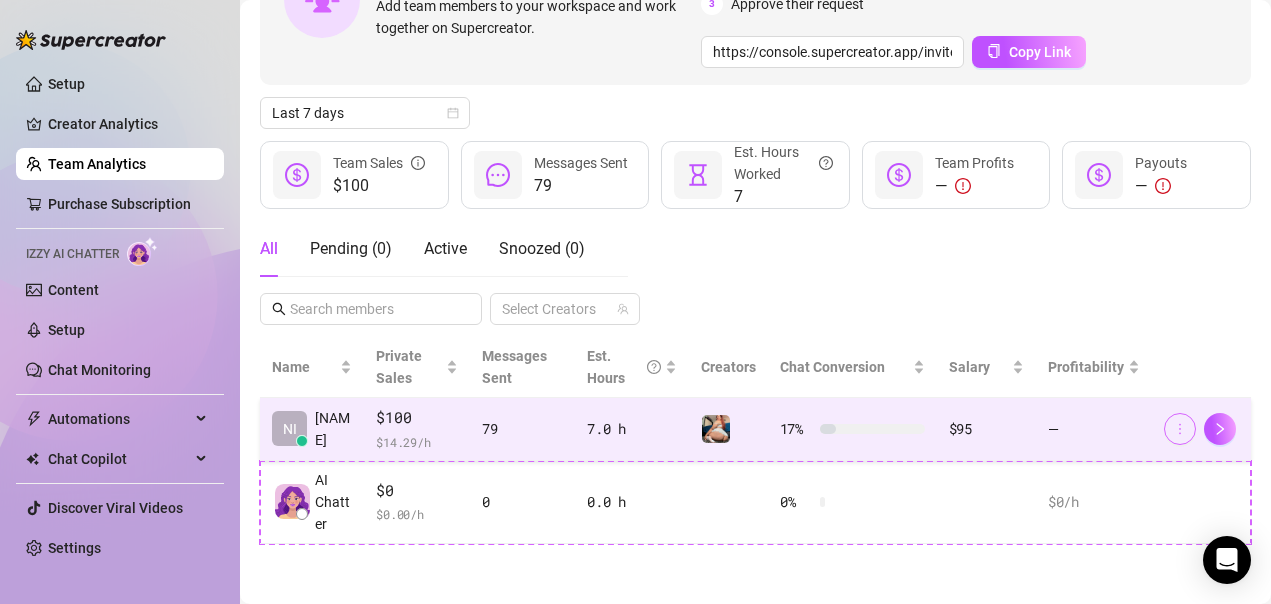 click 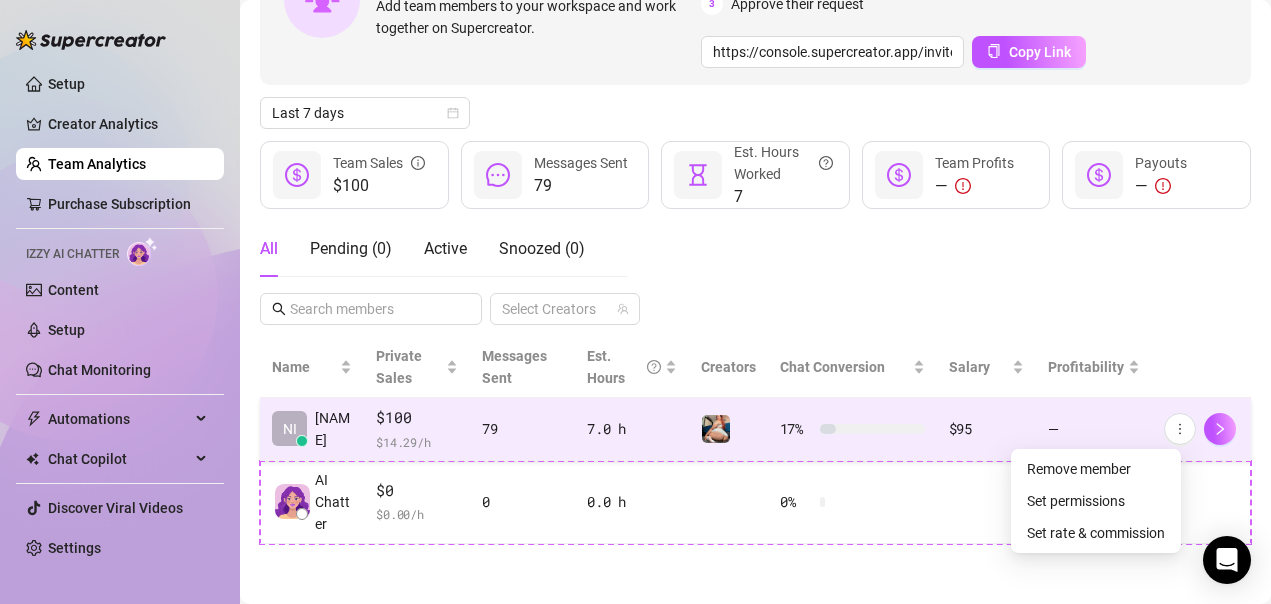 click on "79" at bounding box center [522, 429] 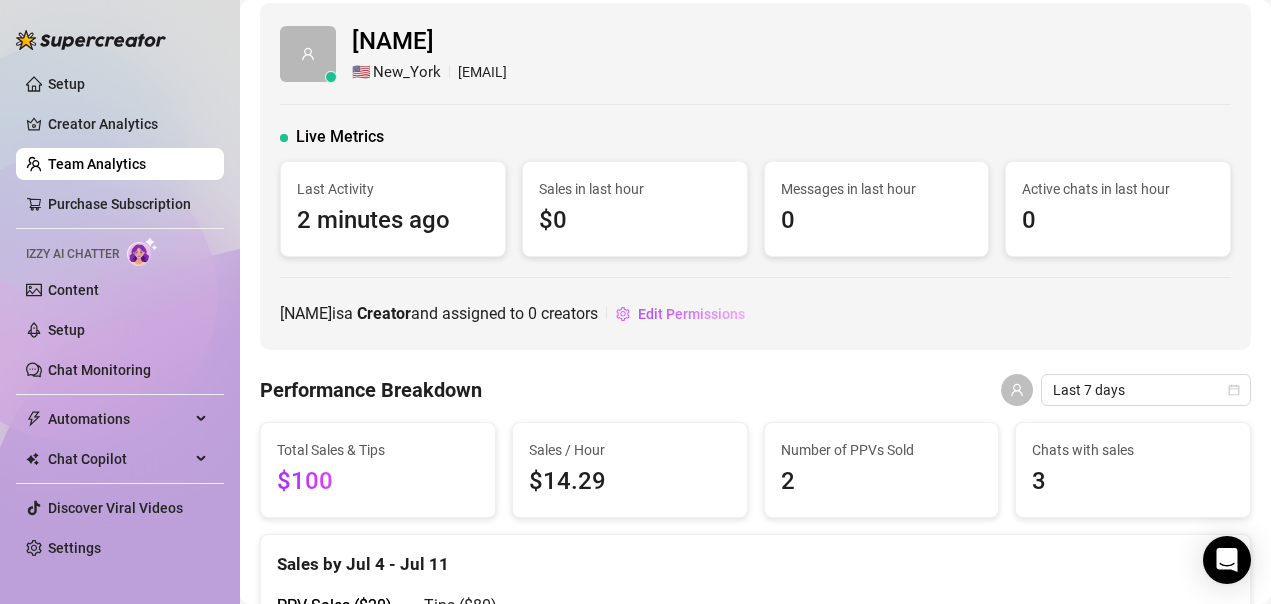scroll, scrollTop: 0, scrollLeft: 0, axis: both 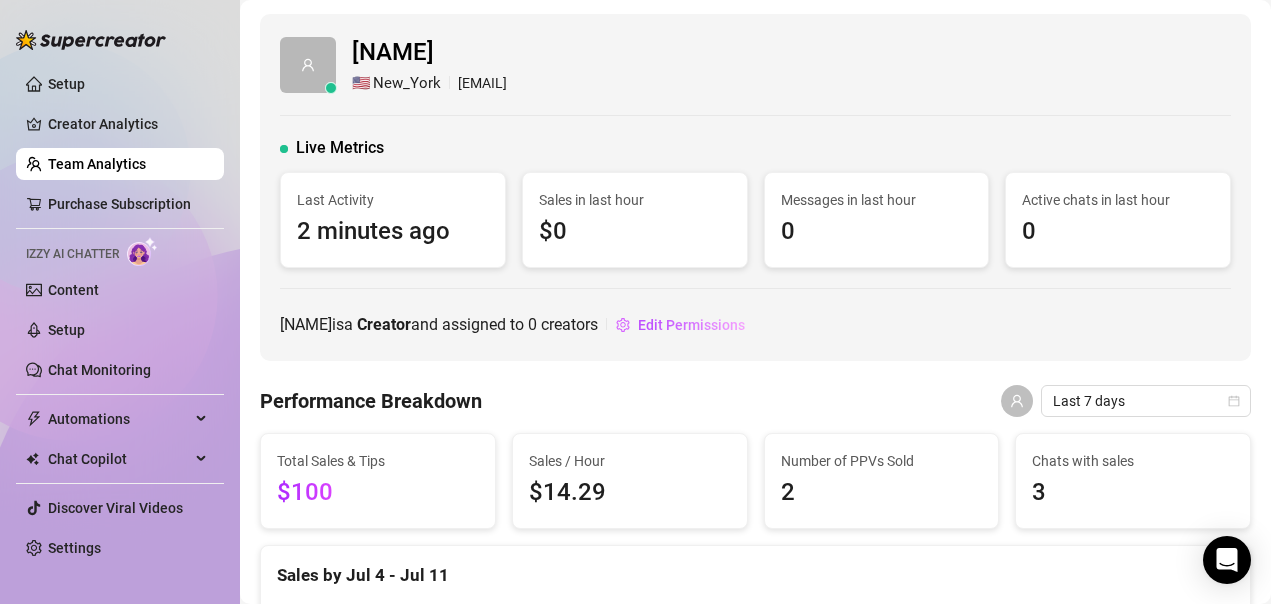 click on "Team Analytics" at bounding box center (97, 164) 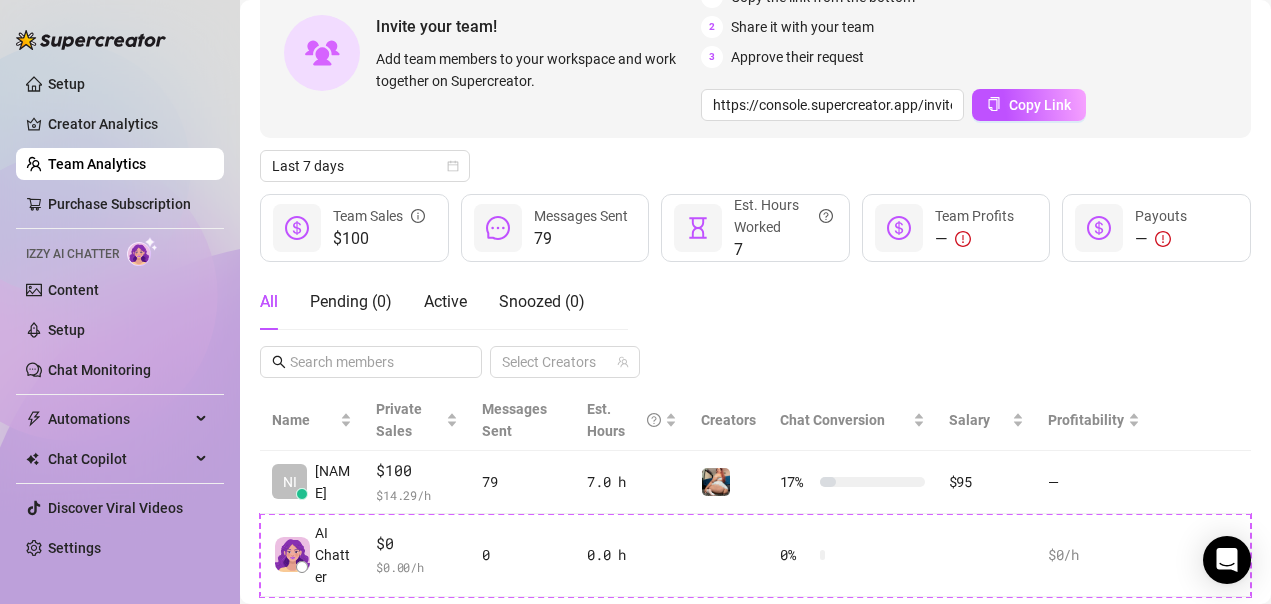 scroll, scrollTop: 178, scrollLeft: 0, axis: vertical 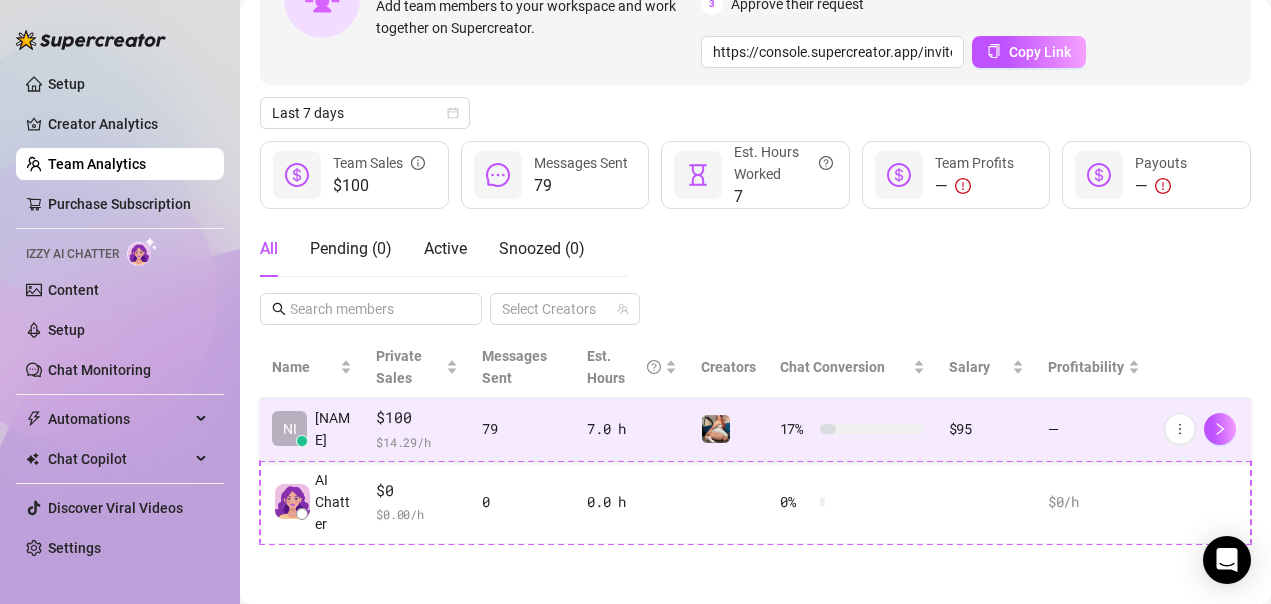 click on "—" at bounding box center [1094, 429] 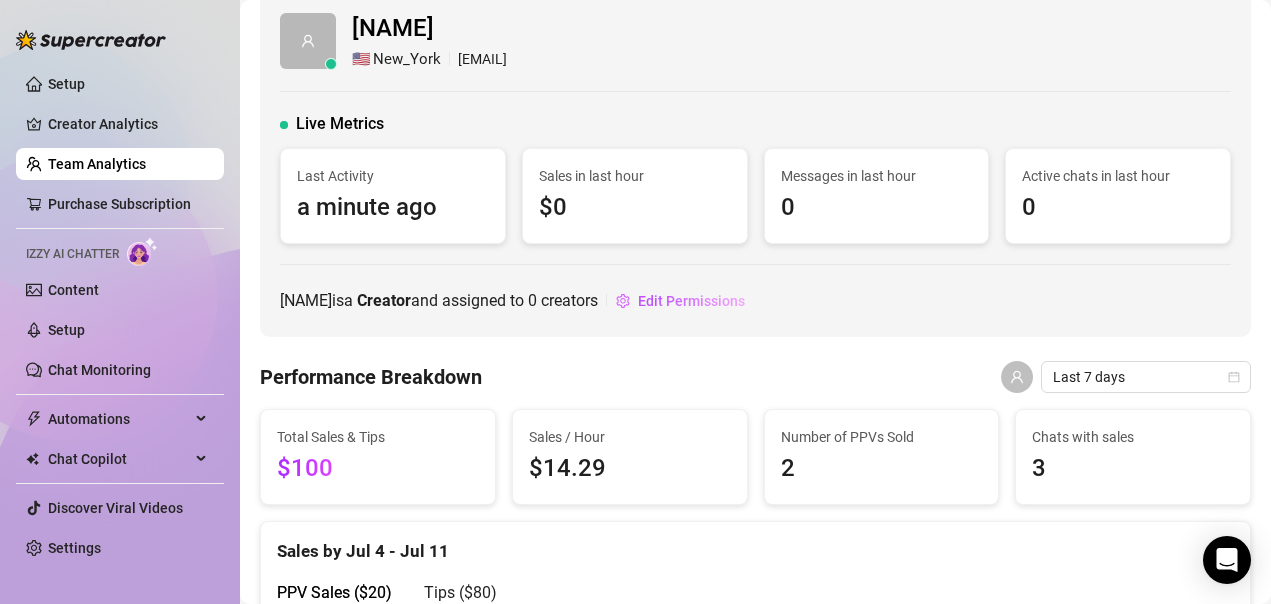 scroll, scrollTop: 0, scrollLeft: 0, axis: both 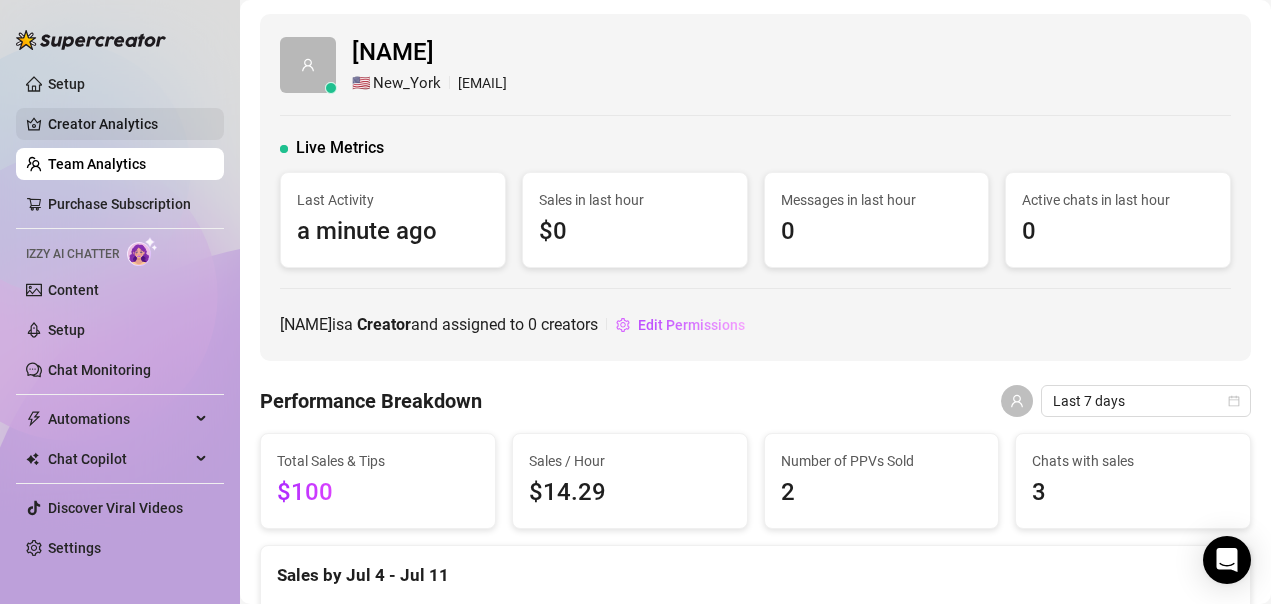 click on "Creator Analytics" at bounding box center (128, 124) 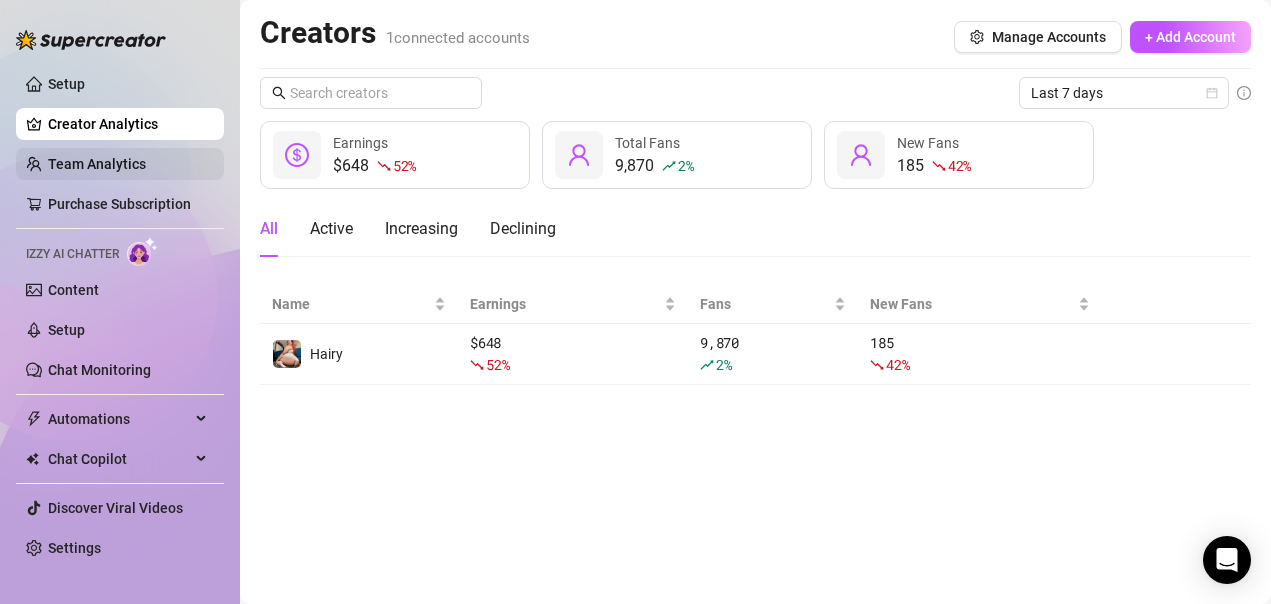 click on "Team Analytics" at bounding box center (97, 164) 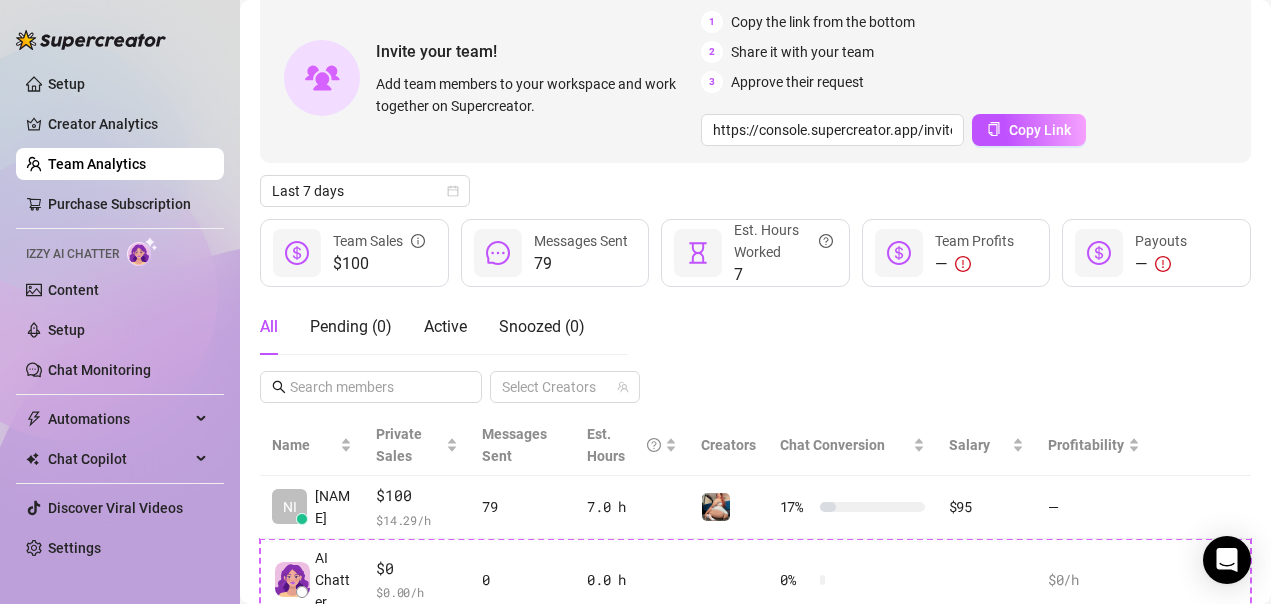 scroll, scrollTop: 178, scrollLeft: 0, axis: vertical 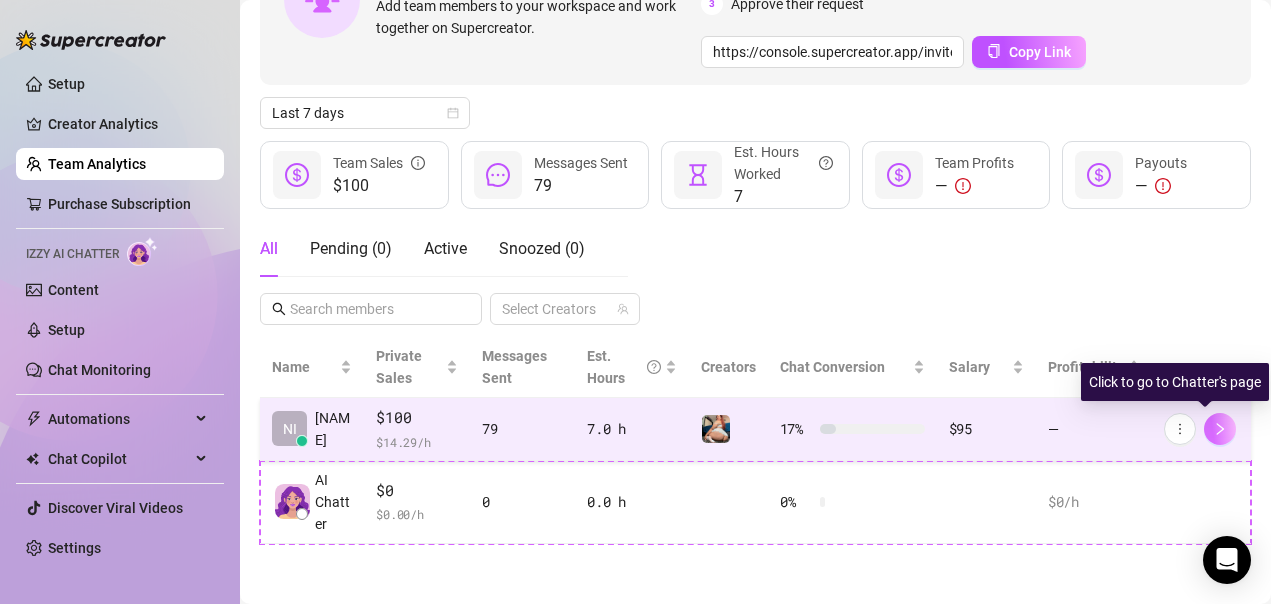 click at bounding box center (1220, 429) 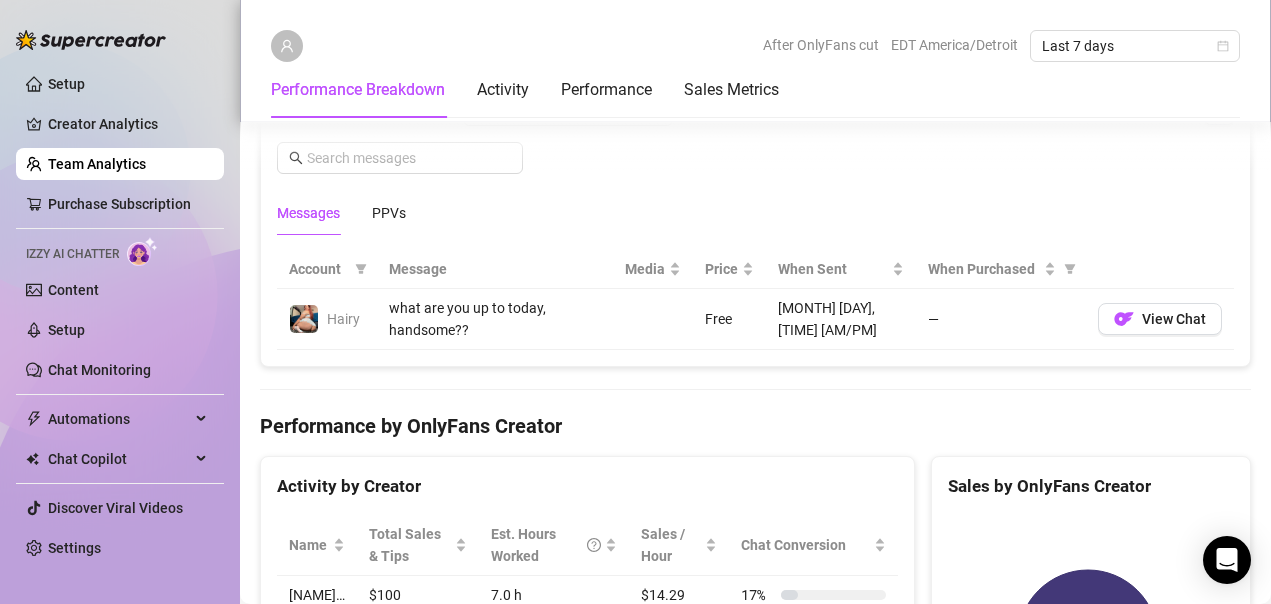 scroll, scrollTop: 1378, scrollLeft: 0, axis: vertical 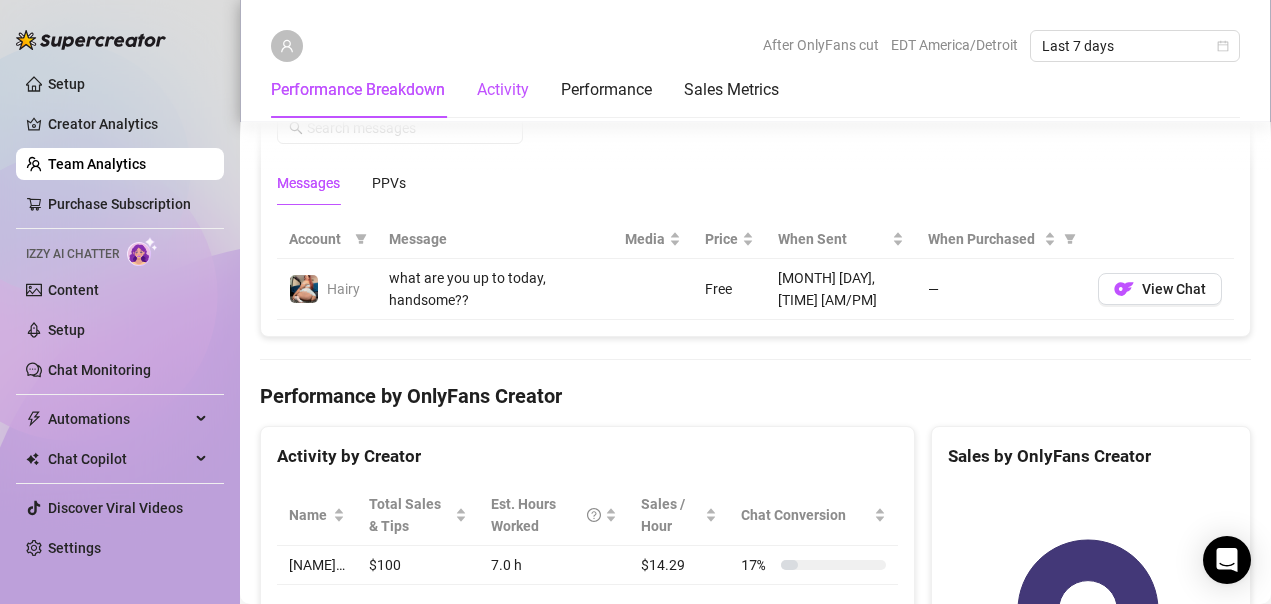click on "Activity" at bounding box center [503, 90] 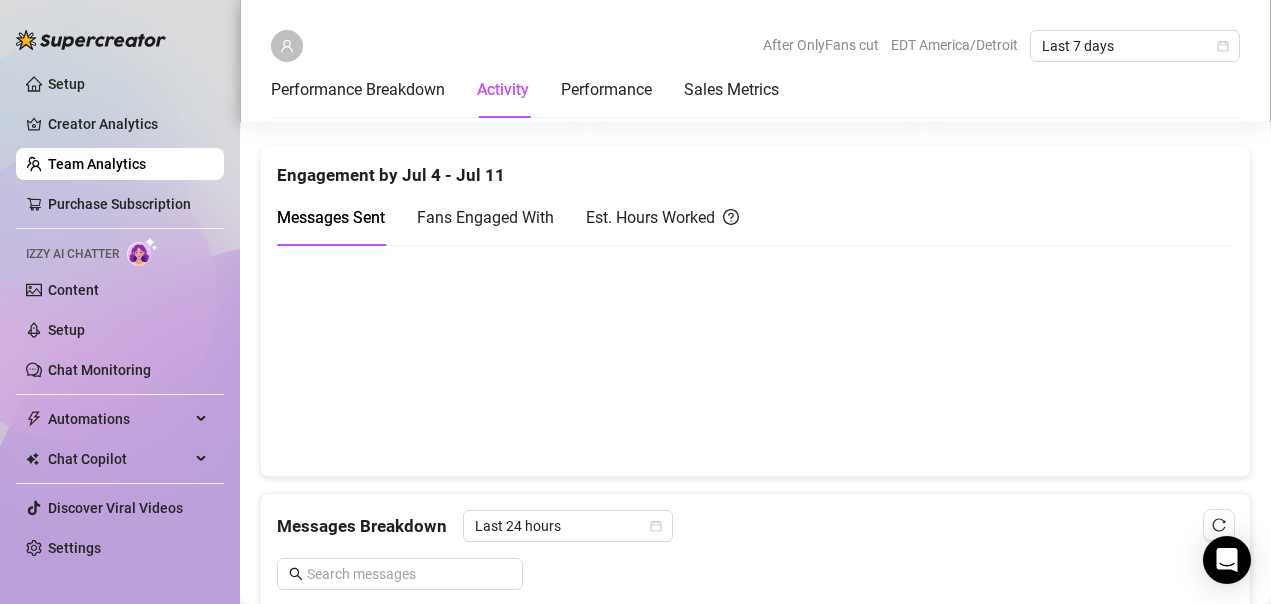 scroll, scrollTop: 790, scrollLeft: 0, axis: vertical 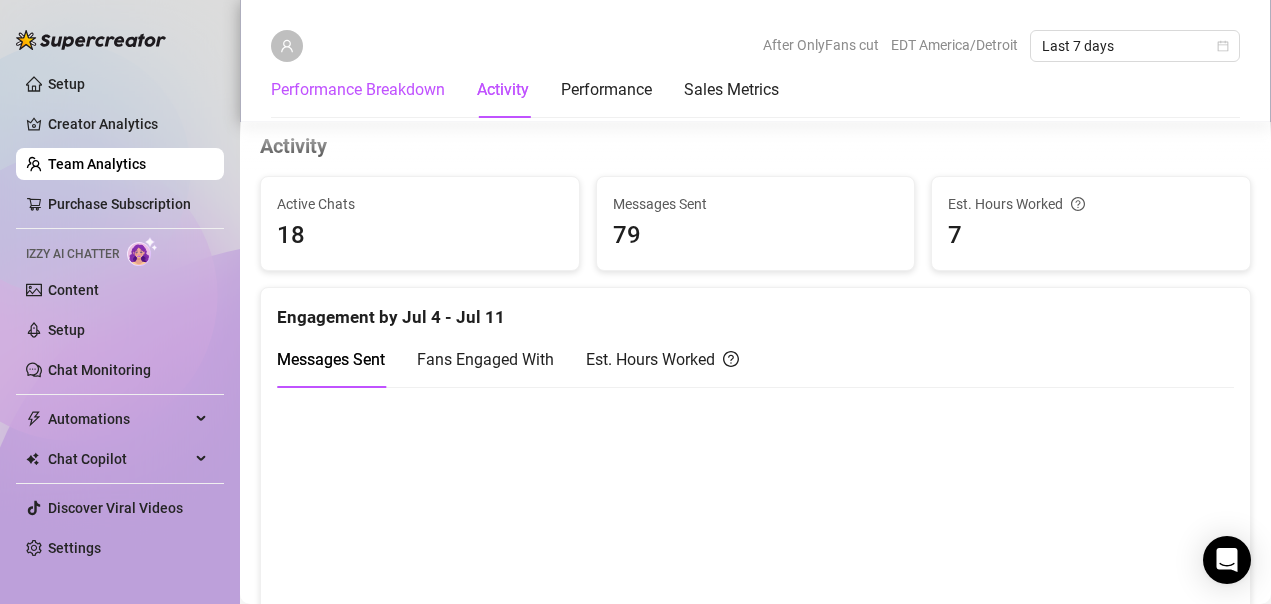 click on "Performance Breakdown" at bounding box center [358, 90] 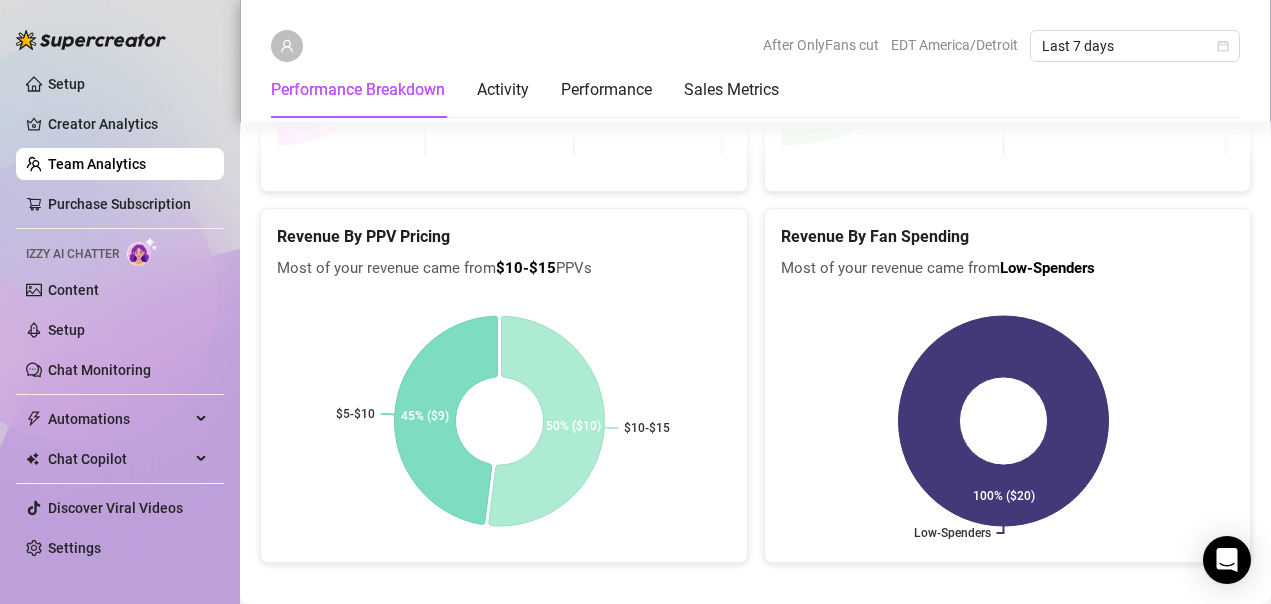 scroll, scrollTop: 2610, scrollLeft: 0, axis: vertical 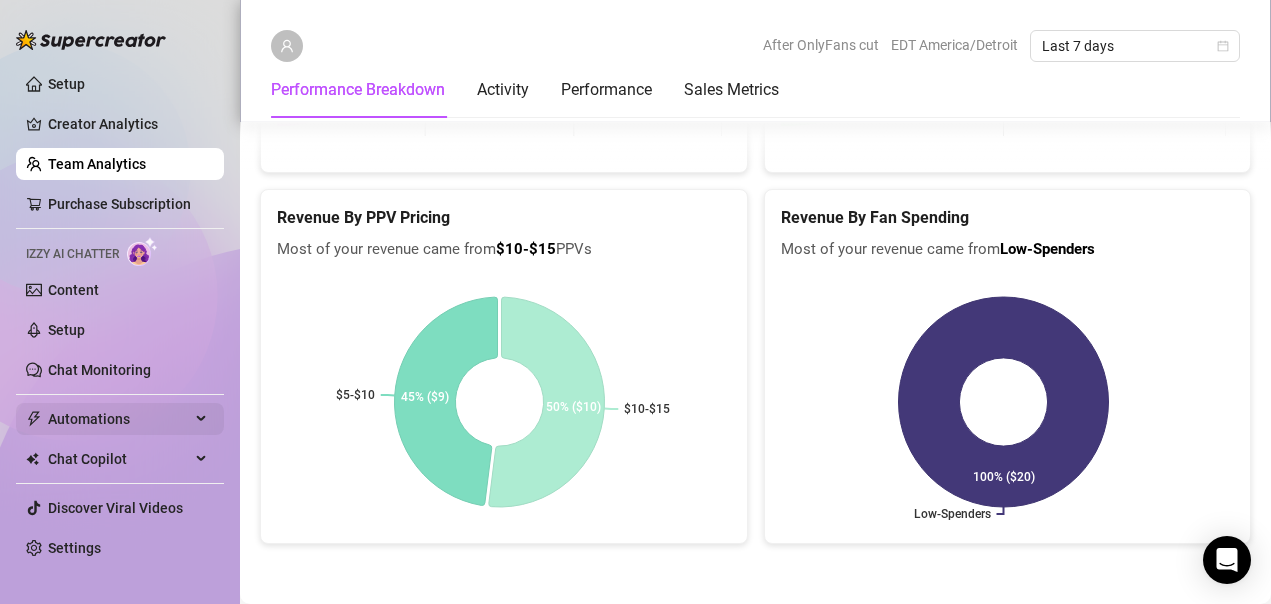 click on "Automations" at bounding box center (119, 419) 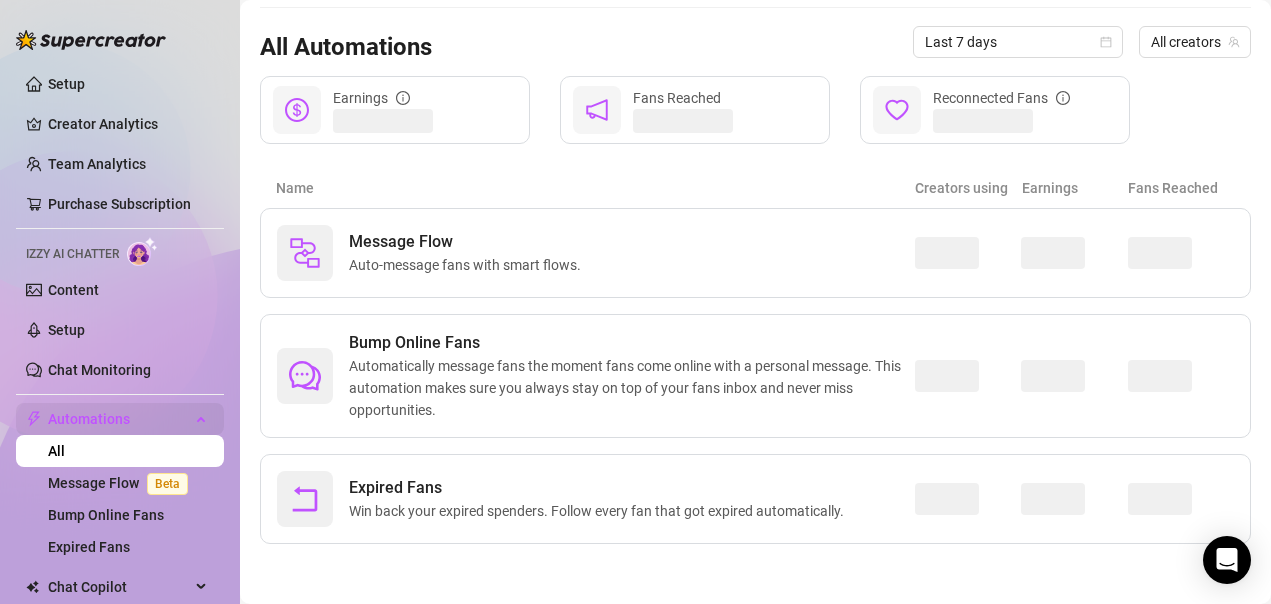 scroll, scrollTop: 183, scrollLeft: 0, axis: vertical 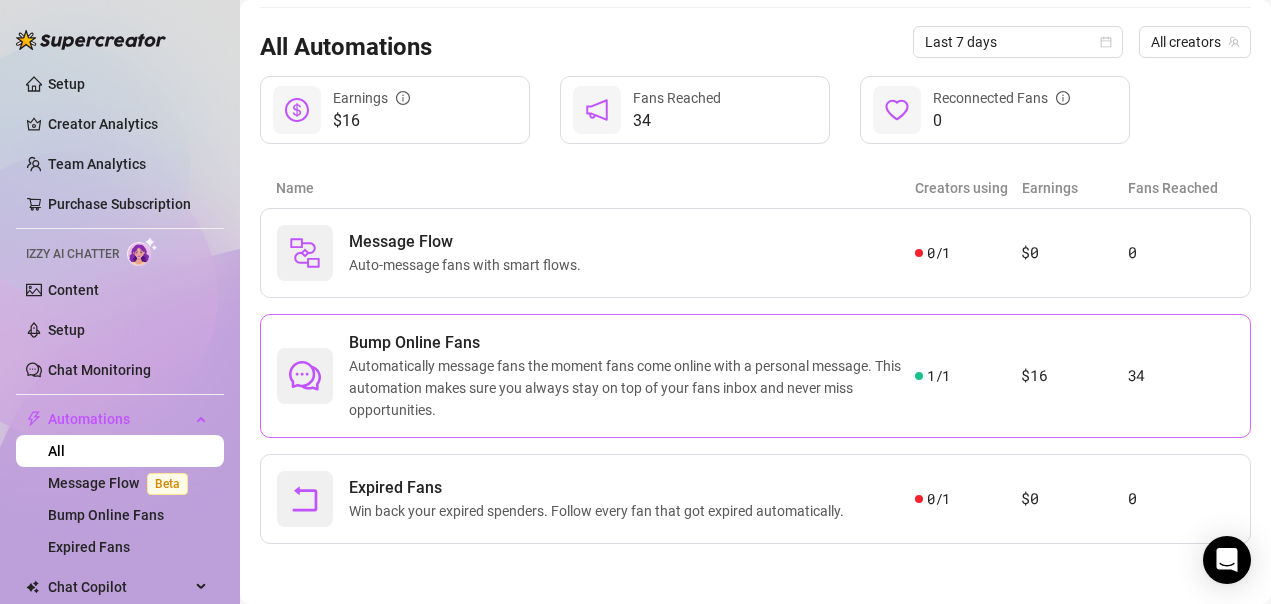 click on "Automatically message fans the moment fans come online with a personal message. This automation makes sure you always stay on top of your fans inbox and never miss opportunities." at bounding box center (632, 388) 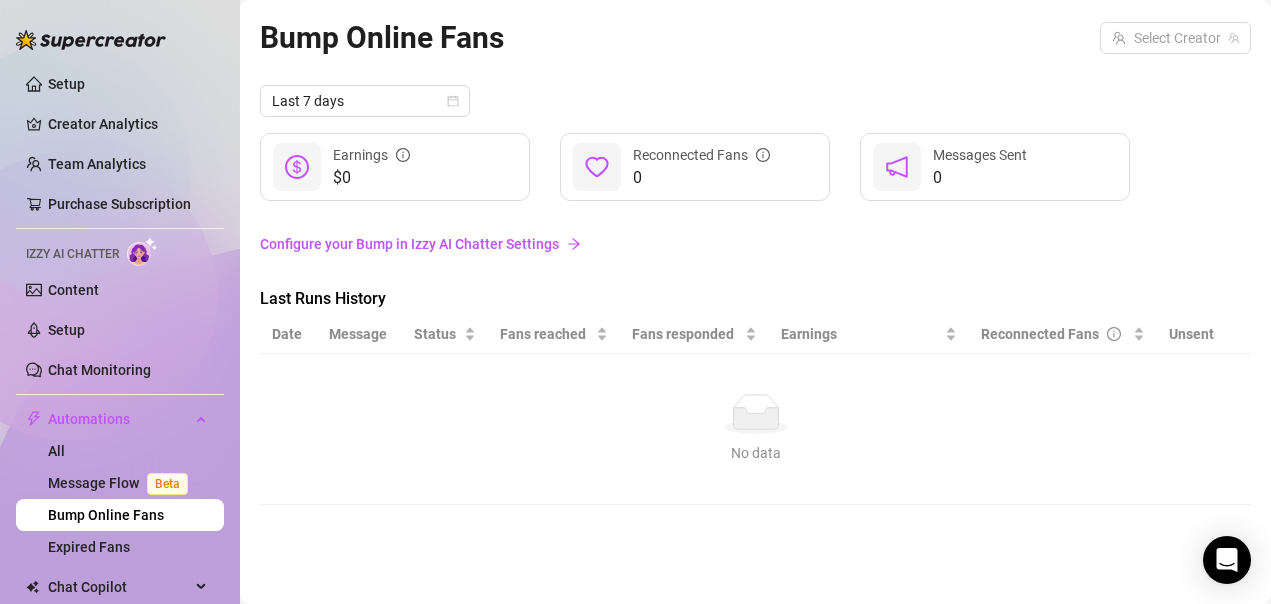 scroll, scrollTop: 0, scrollLeft: 0, axis: both 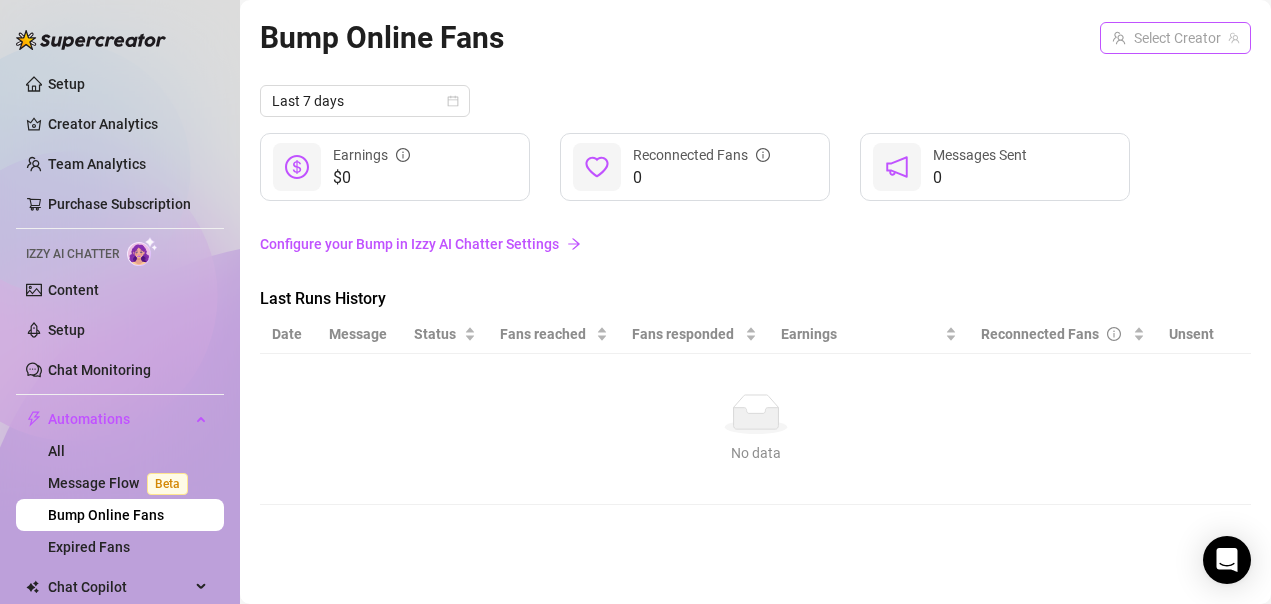 click at bounding box center [1166, 38] 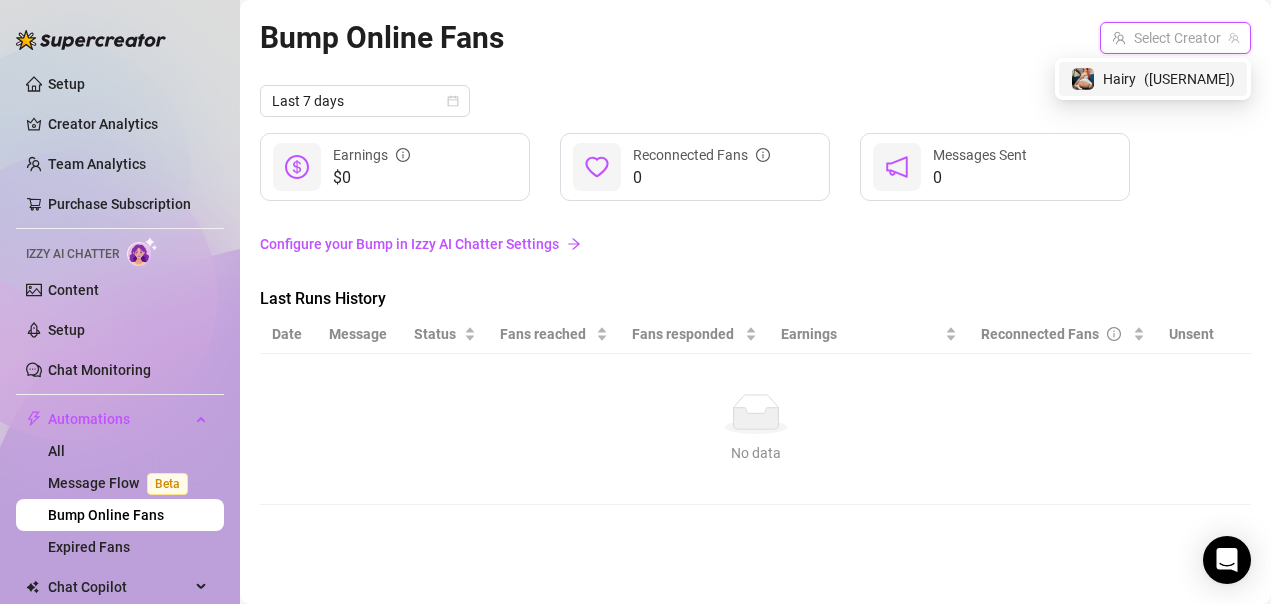 click on "( [USERNAME] )" at bounding box center [1189, 79] 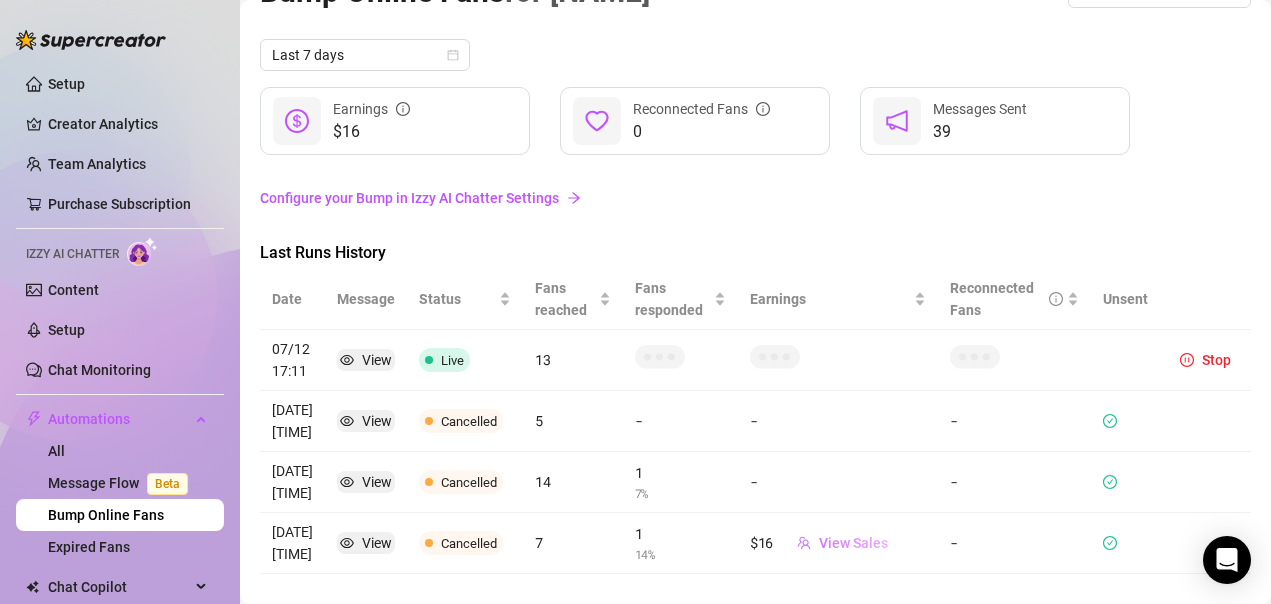 scroll, scrollTop: 0, scrollLeft: 0, axis: both 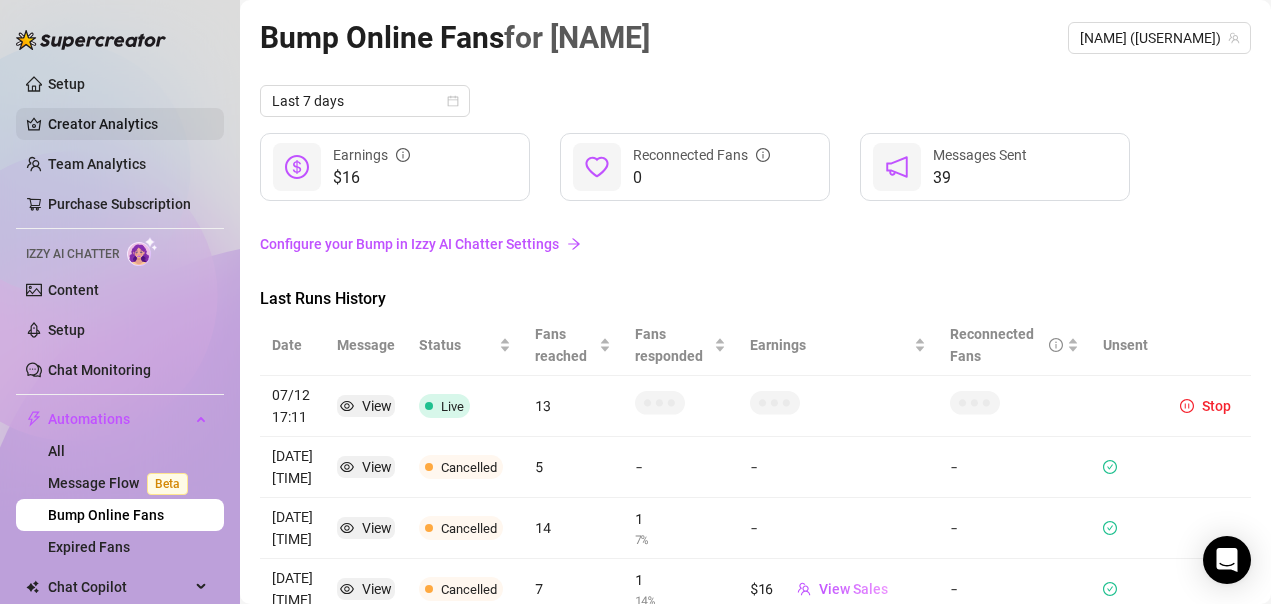 click on "Creator Analytics" at bounding box center (128, 124) 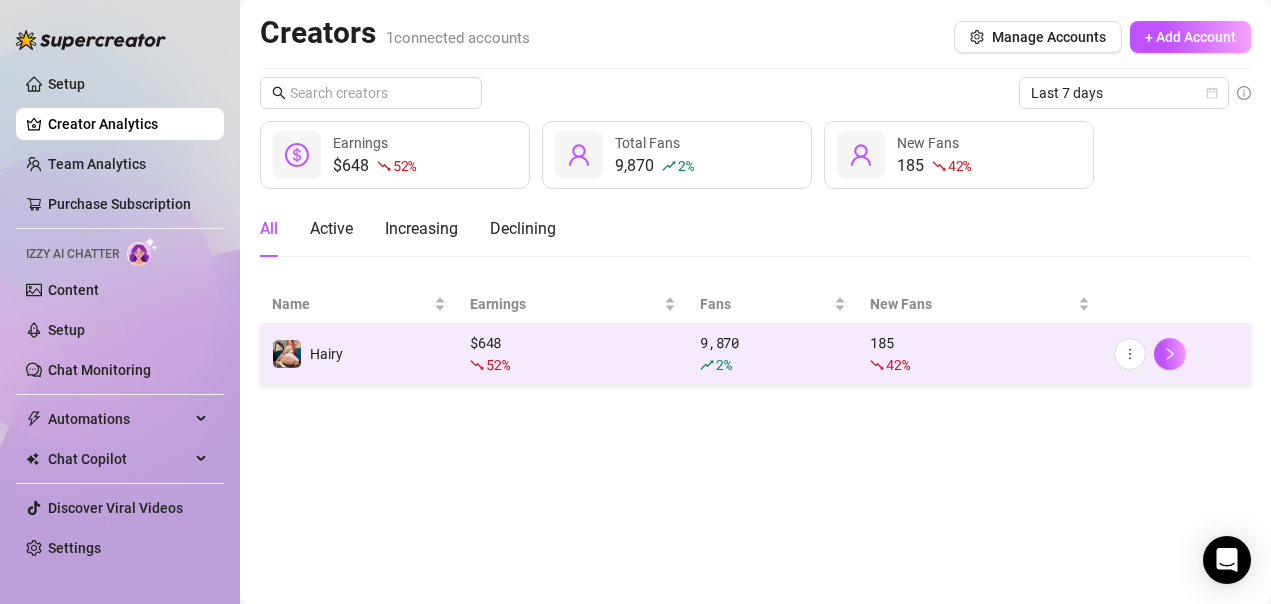 click 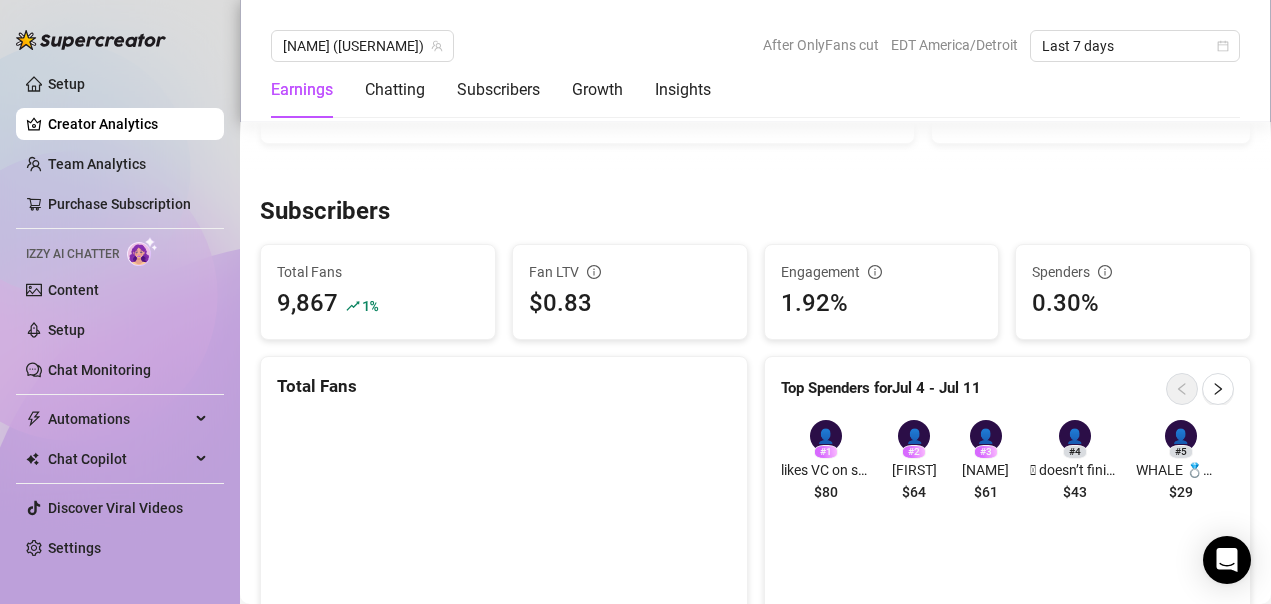 scroll, scrollTop: 500, scrollLeft: 0, axis: vertical 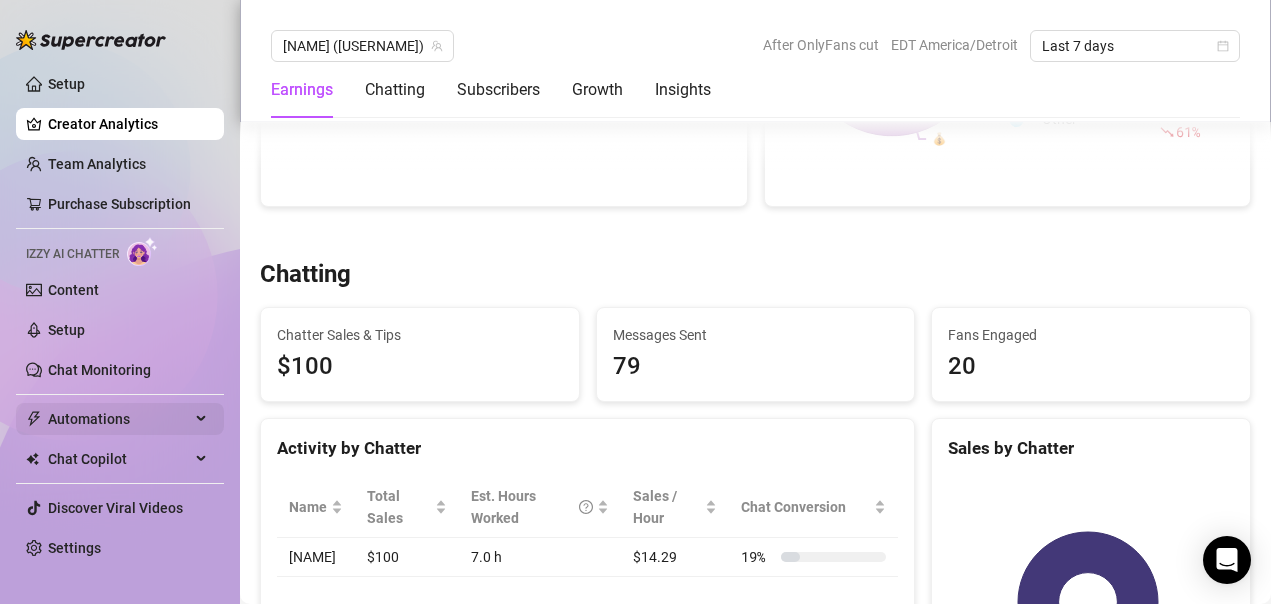 click on "Automations" at bounding box center [120, 419] 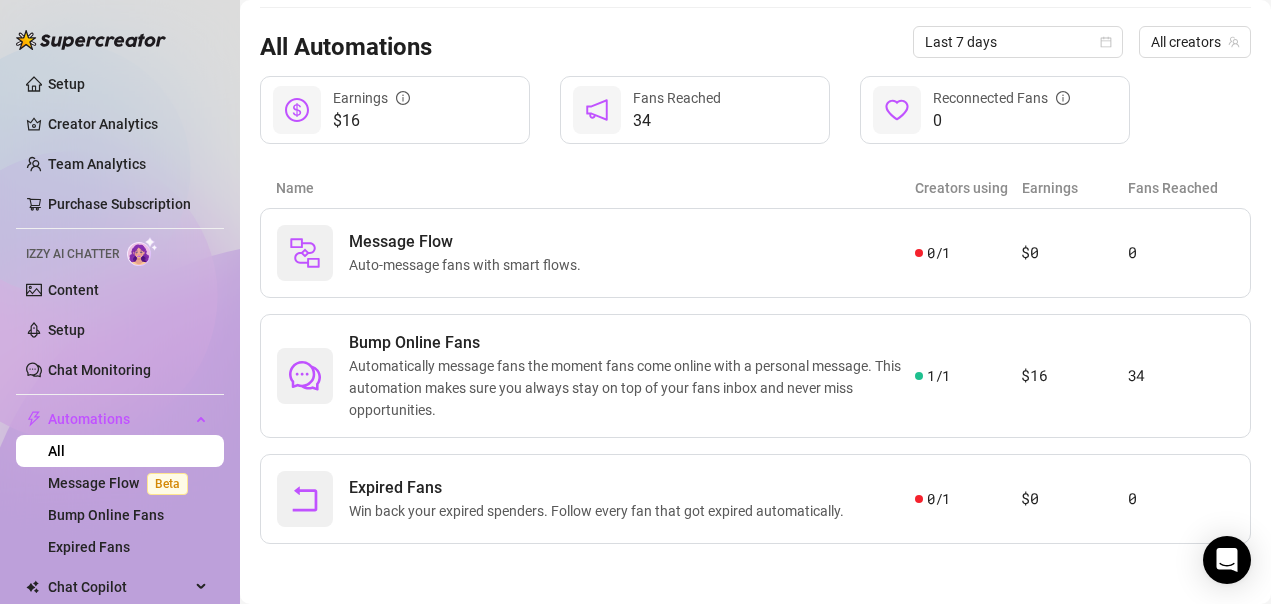 scroll, scrollTop: 183, scrollLeft: 0, axis: vertical 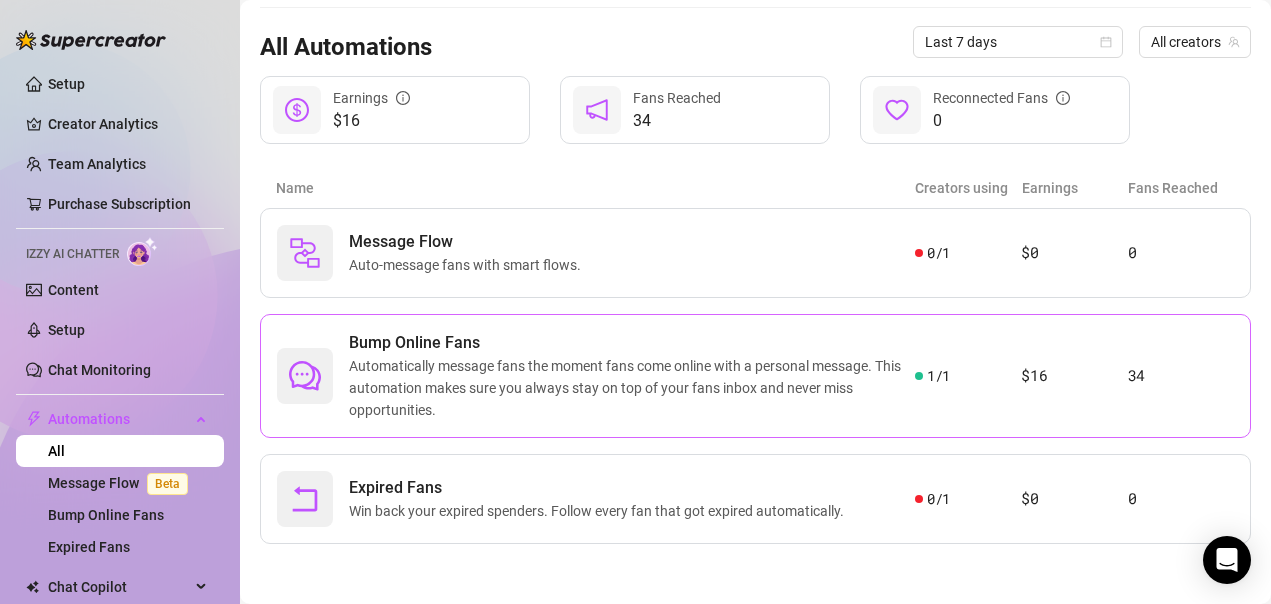 click on "Automatically message fans the moment fans come online with a personal message. This automation makes sure you always stay on top of your fans inbox and never miss opportunities." at bounding box center [632, 388] 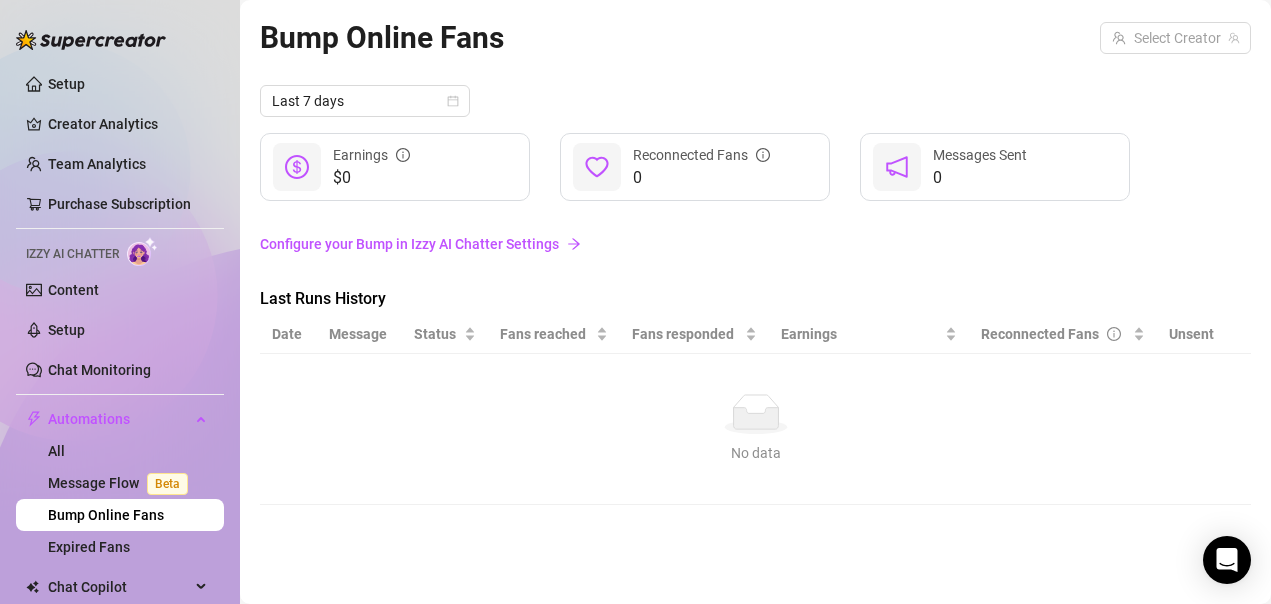 scroll, scrollTop: 0, scrollLeft: 0, axis: both 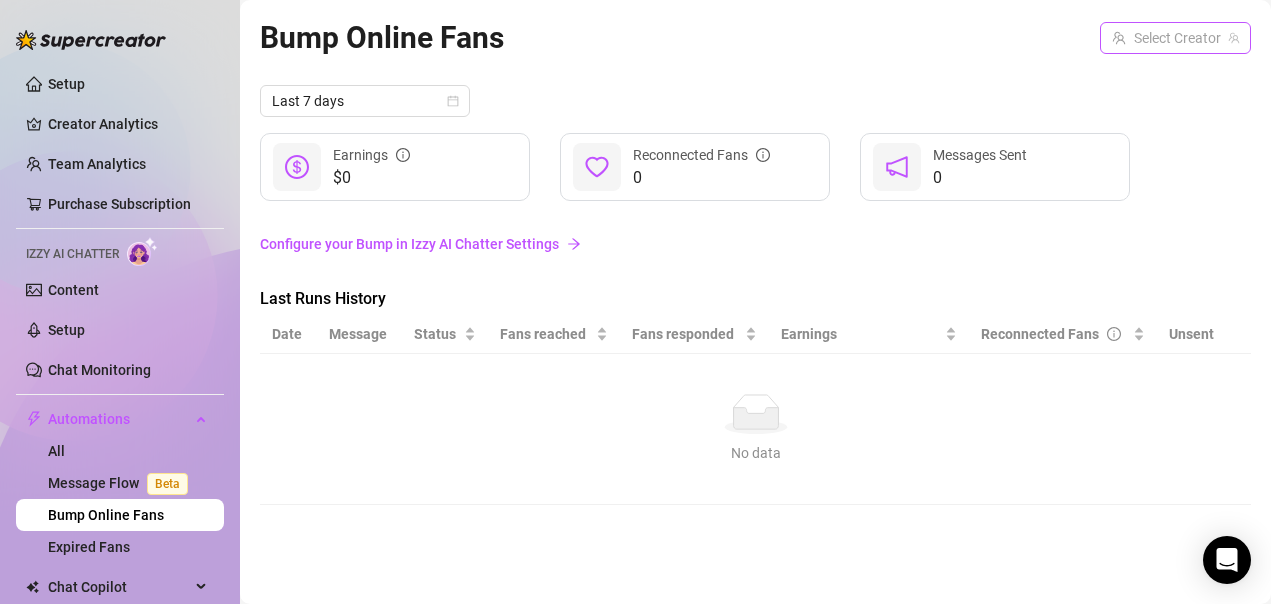 click at bounding box center (1166, 38) 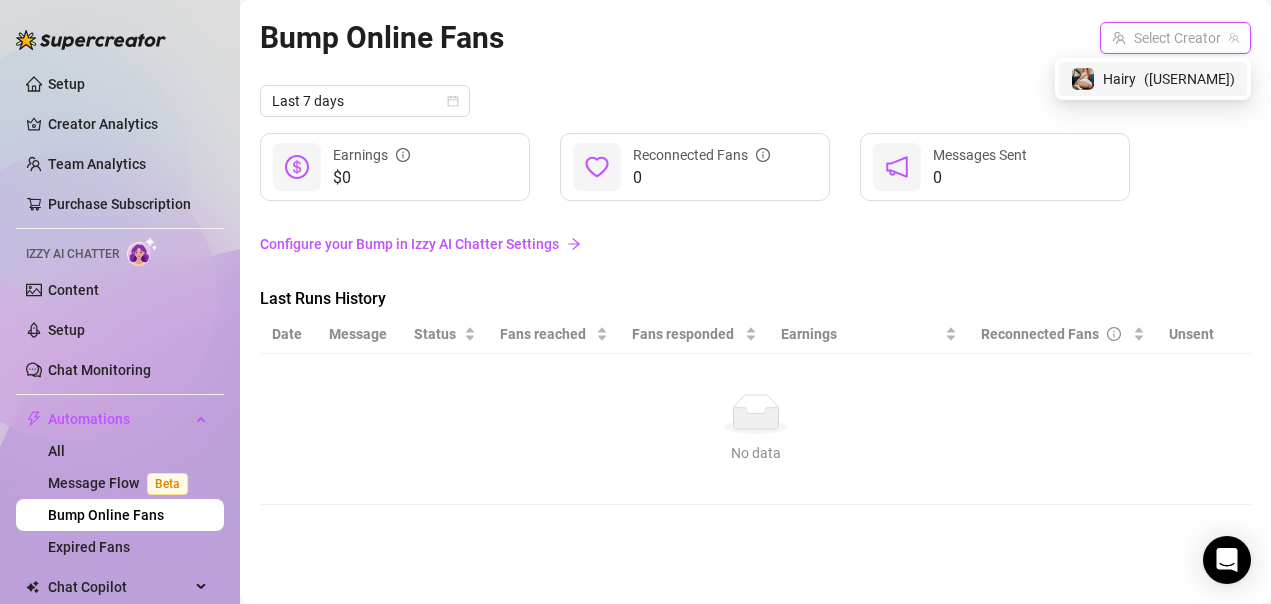 click on "( [USERNAME] )" at bounding box center (1189, 79) 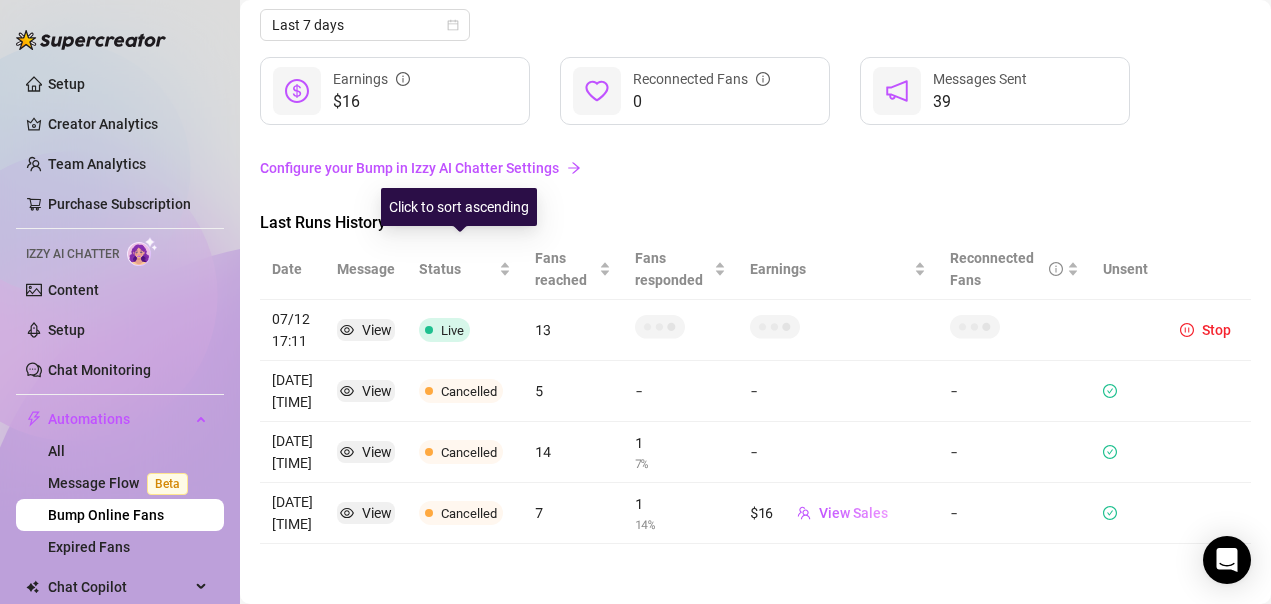 scroll, scrollTop: 100, scrollLeft: 0, axis: vertical 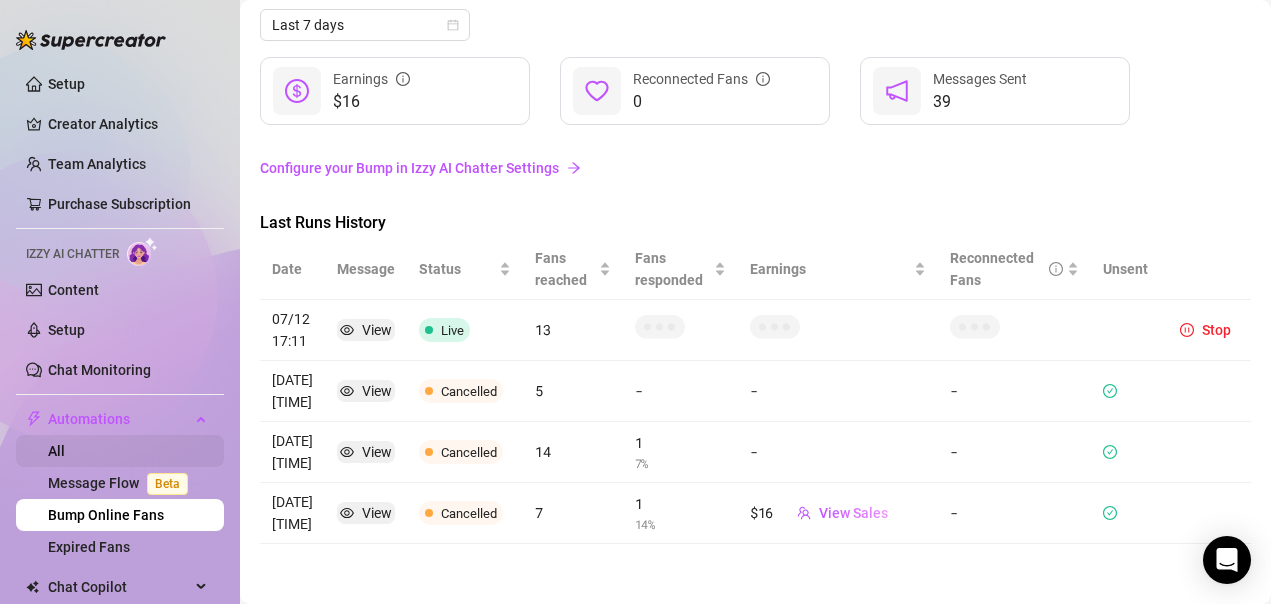 click on "All" at bounding box center (56, 451) 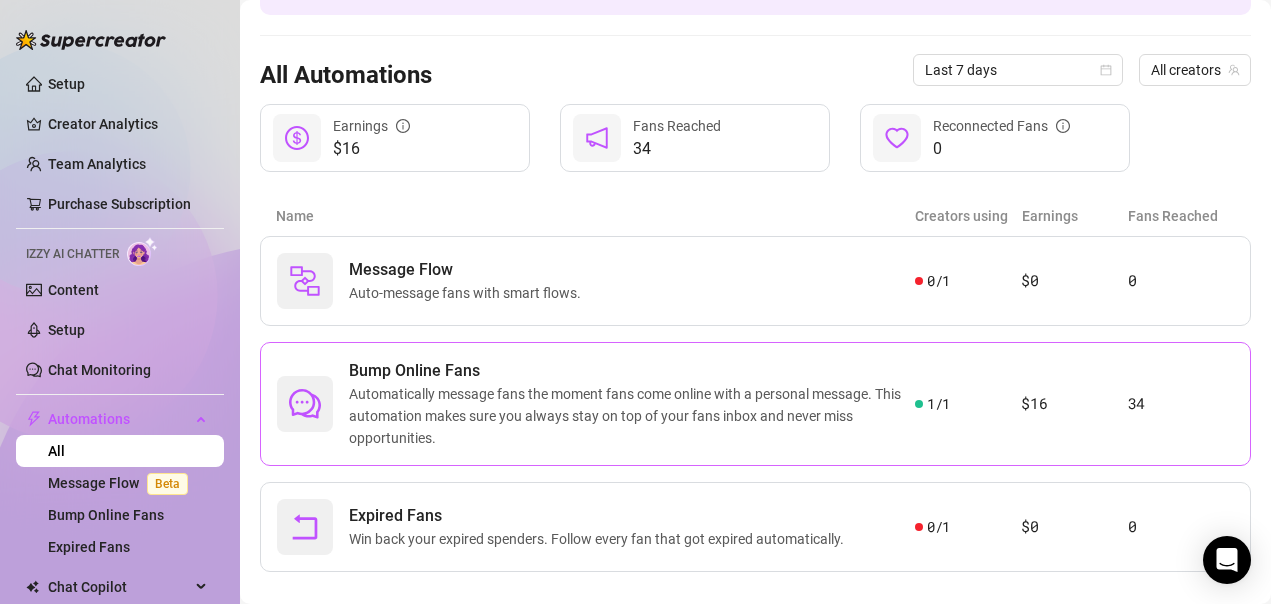 scroll, scrollTop: 183, scrollLeft: 0, axis: vertical 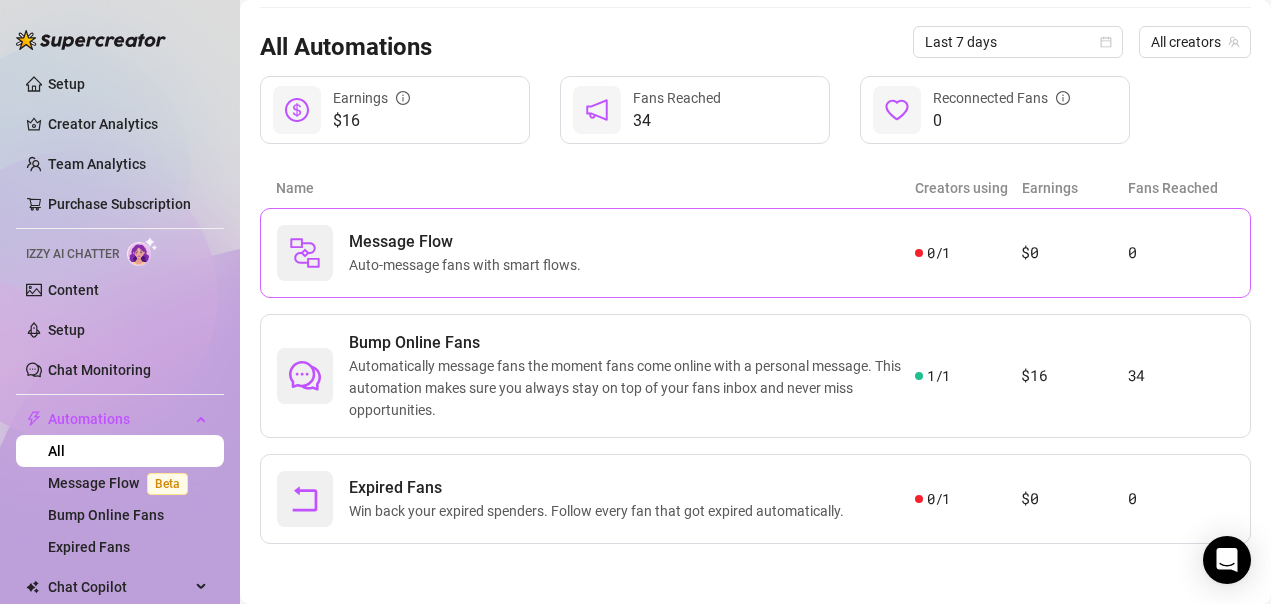 click on "Message Flow Auto-message fans with smart flows." at bounding box center (596, 253) 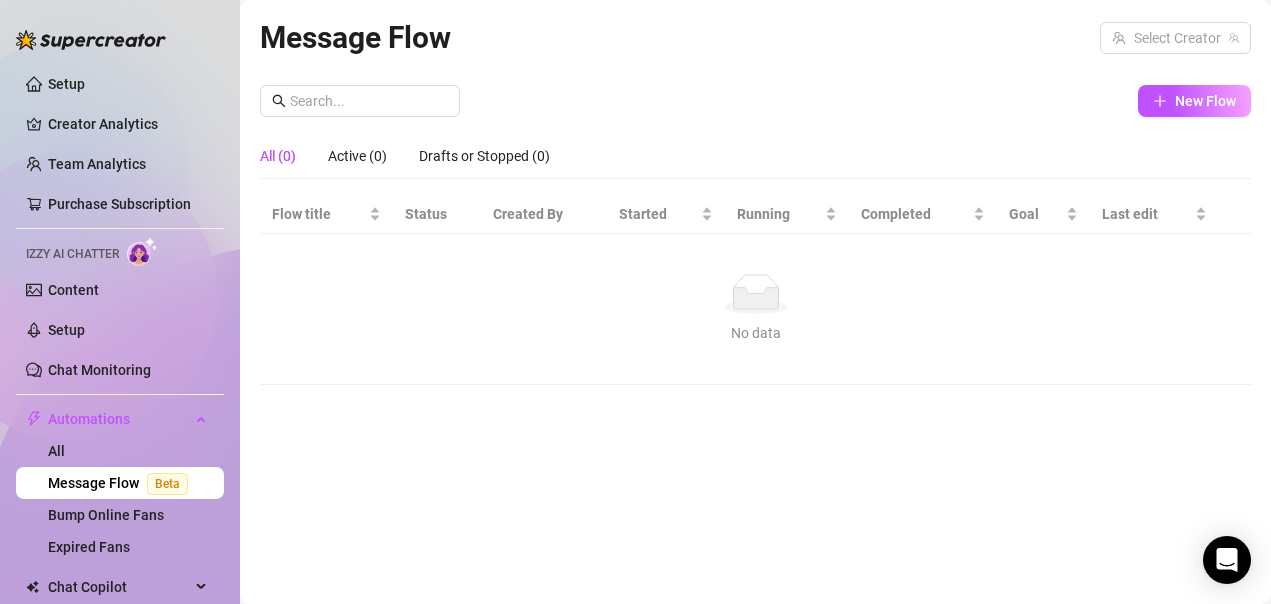 scroll, scrollTop: 0, scrollLeft: 0, axis: both 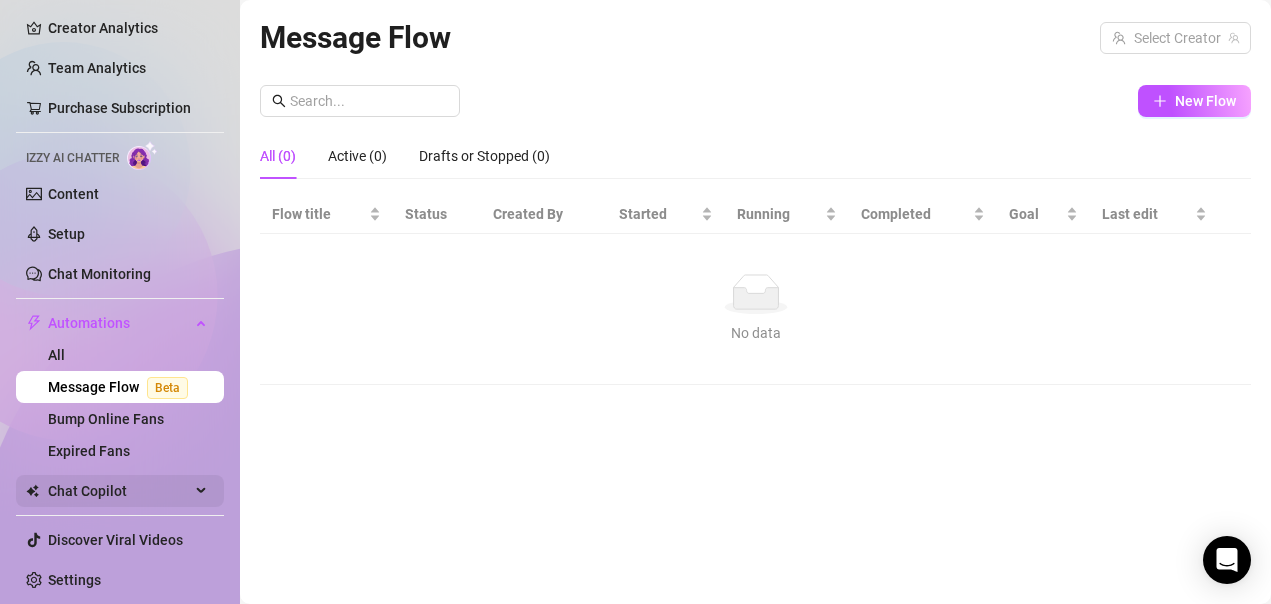 click on "Chat Copilot" at bounding box center [119, 491] 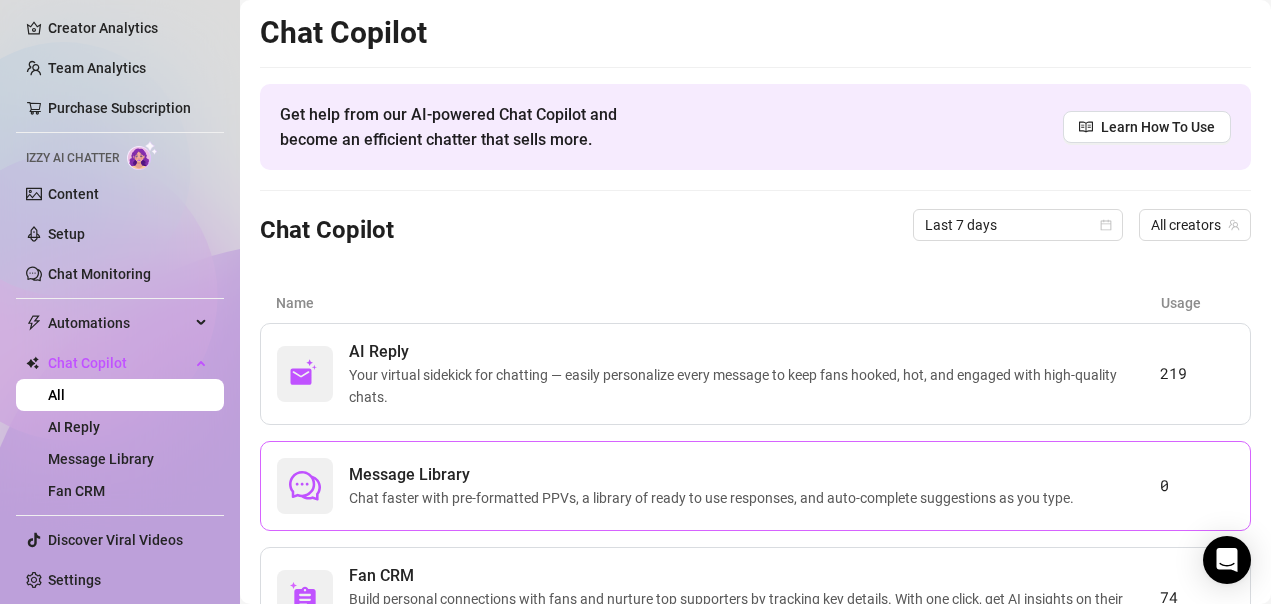 scroll, scrollTop: 100, scrollLeft: 0, axis: vertical 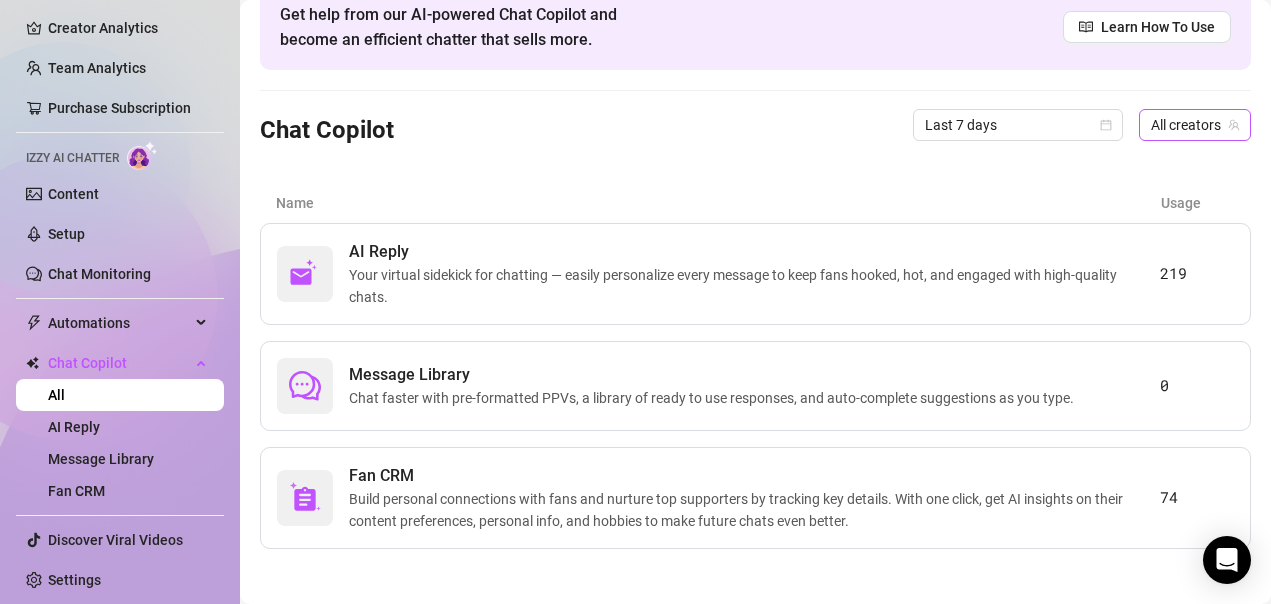 click on "All creators" at bounding box center [1195, 125] 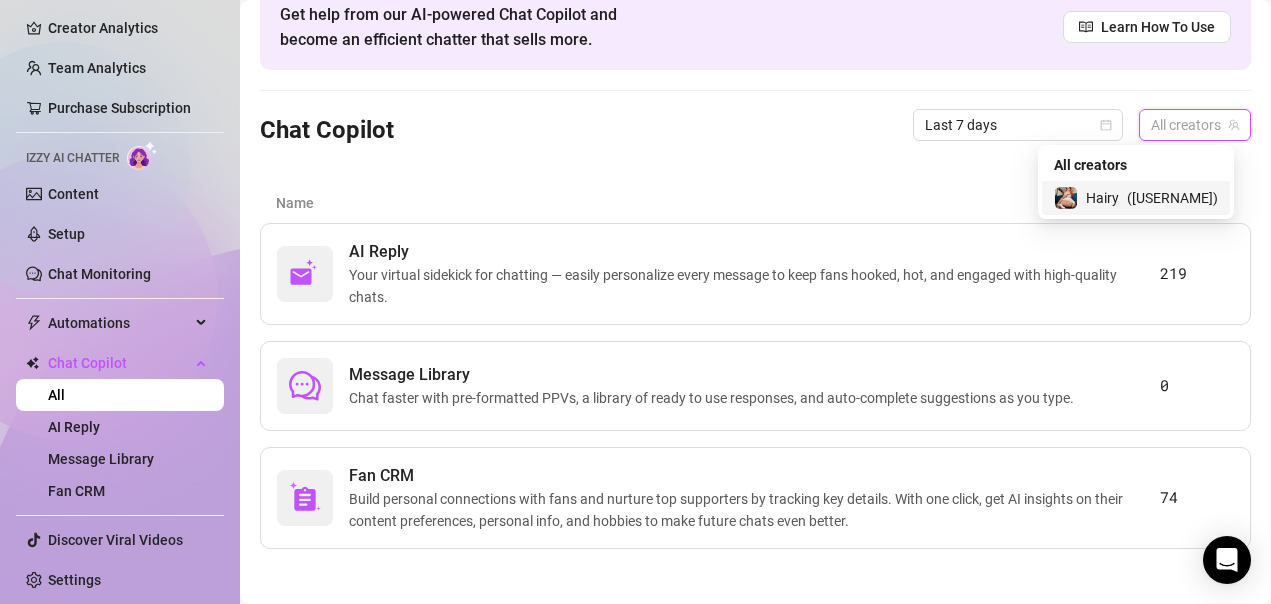 click on "[NAME]   ( [USERNAME] )" at bounding box center [1136, 198] 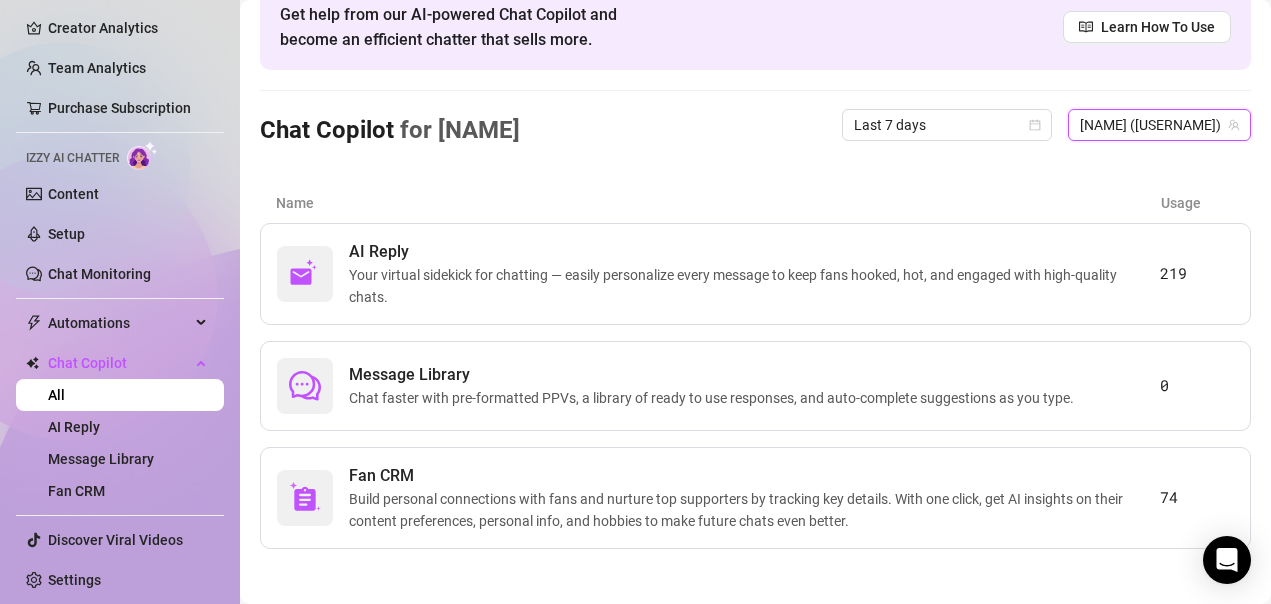 scroll, scrollTop: 105, scrollLeft: 0, axis: vertical 